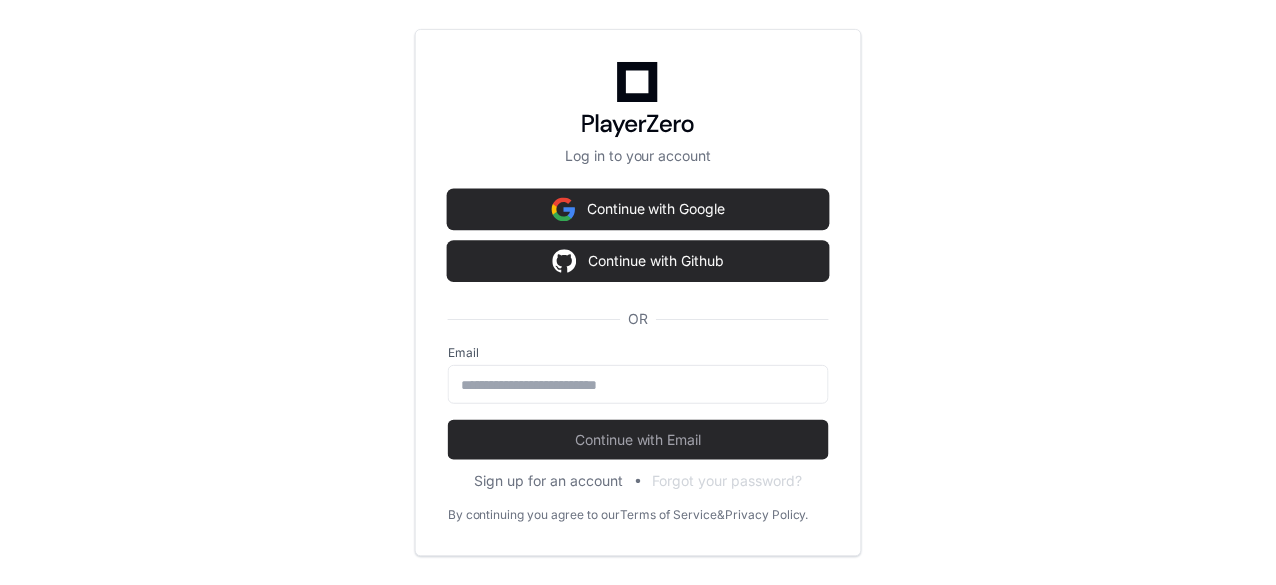scroll, scrollTop: 0, scrollLeft: 0, axis: both 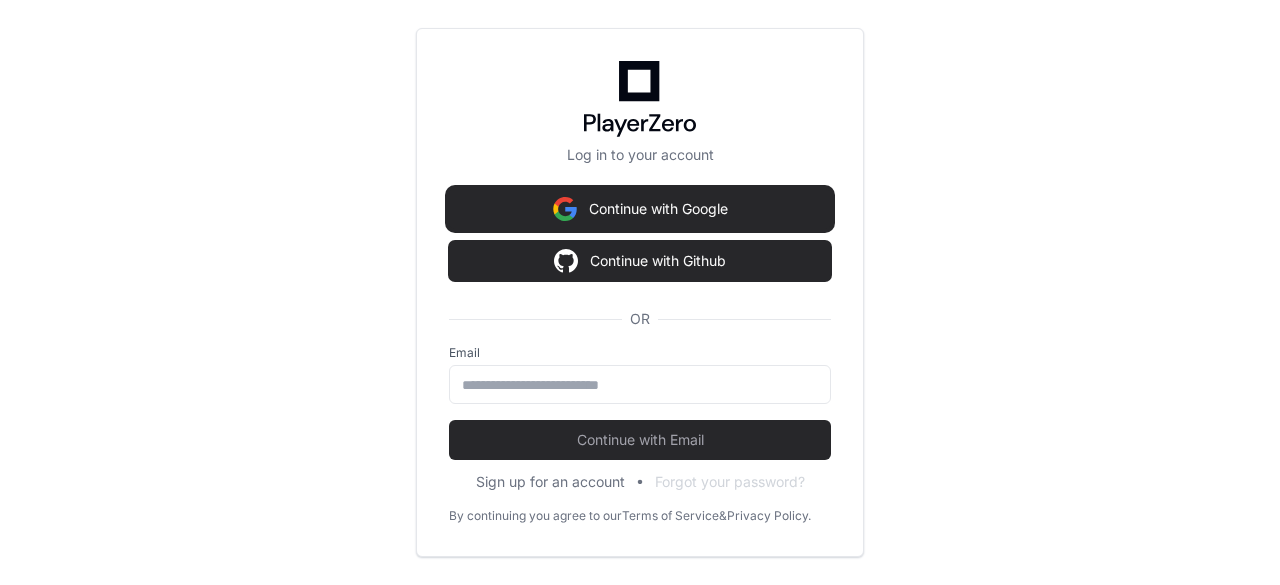 click on "Continue with Google" at bounding box center (640, 209) 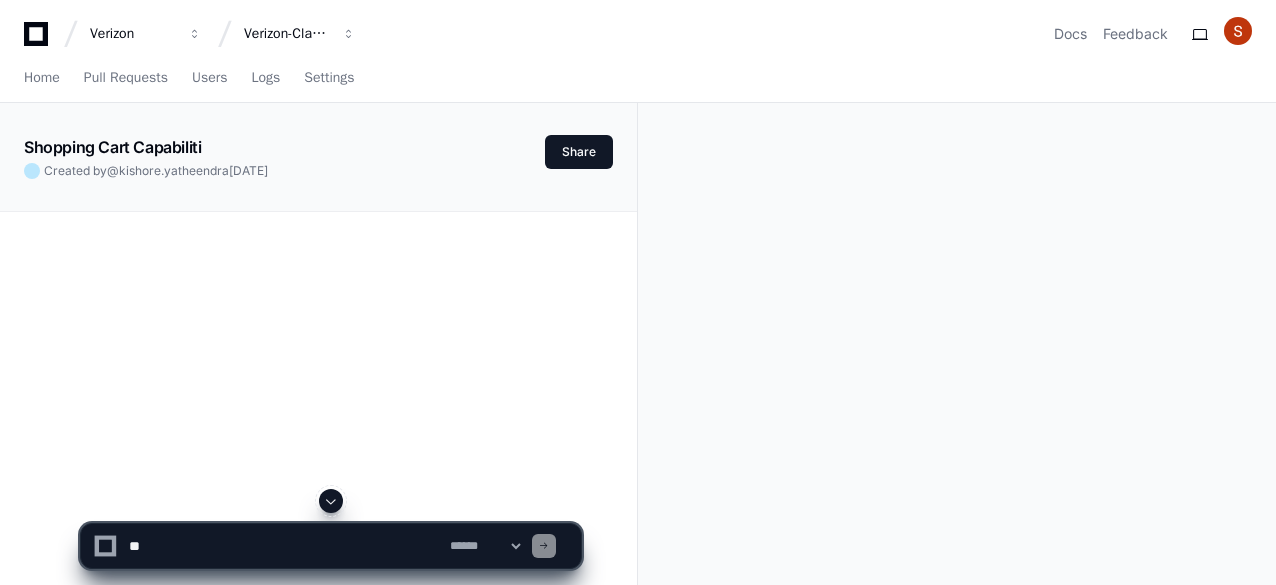 scroll, scrollTop: 0, scrollLeft: 0, axis: both 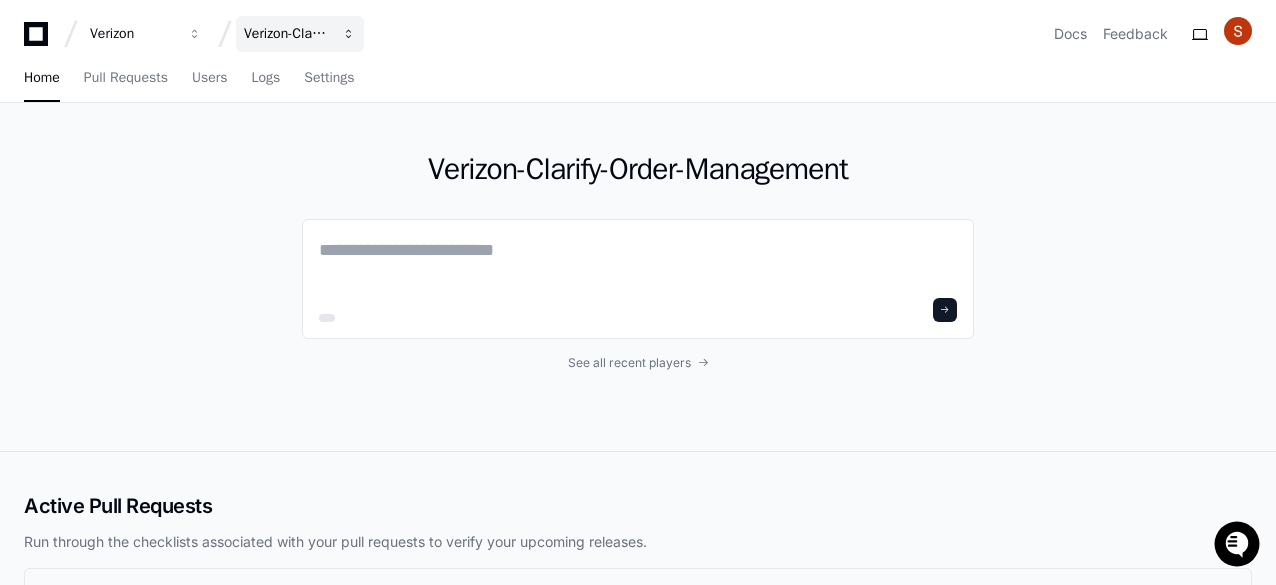 click on "Verizon-Clarify-Order-Management" at bounding box center [133, 34] 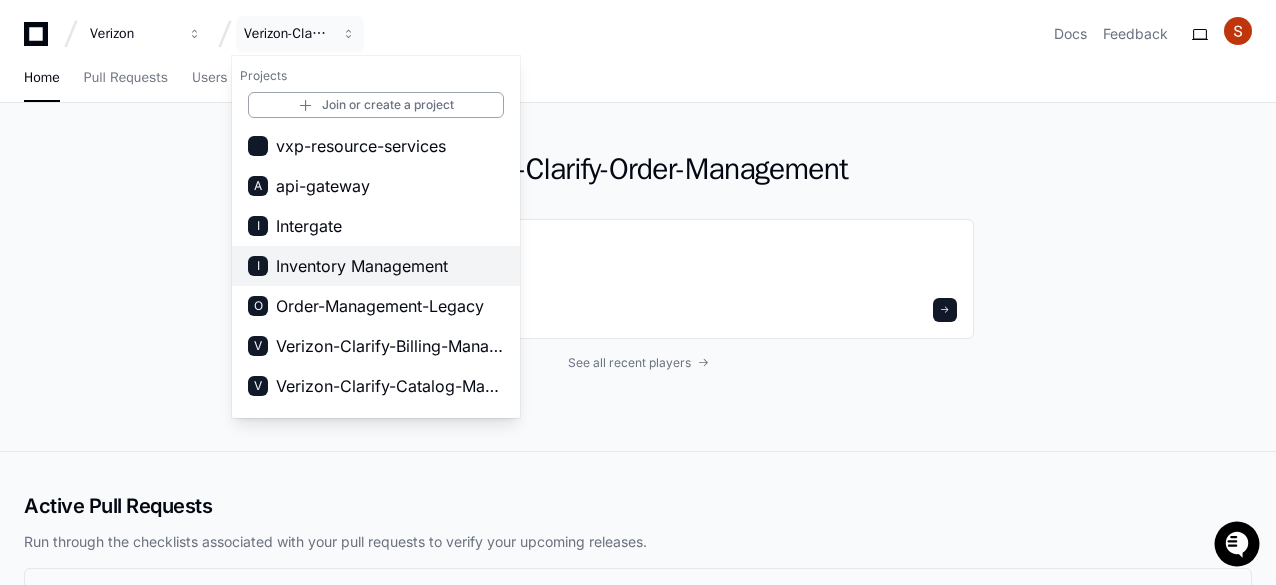 click on "Inventory Management" at bounding box center [362, 266] 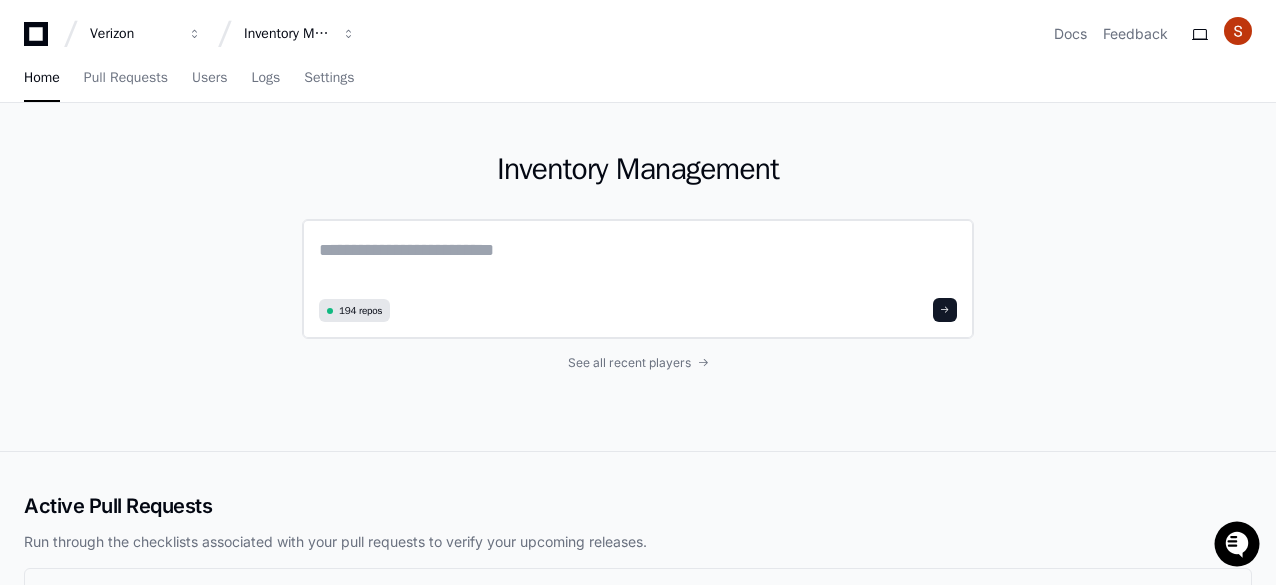 click 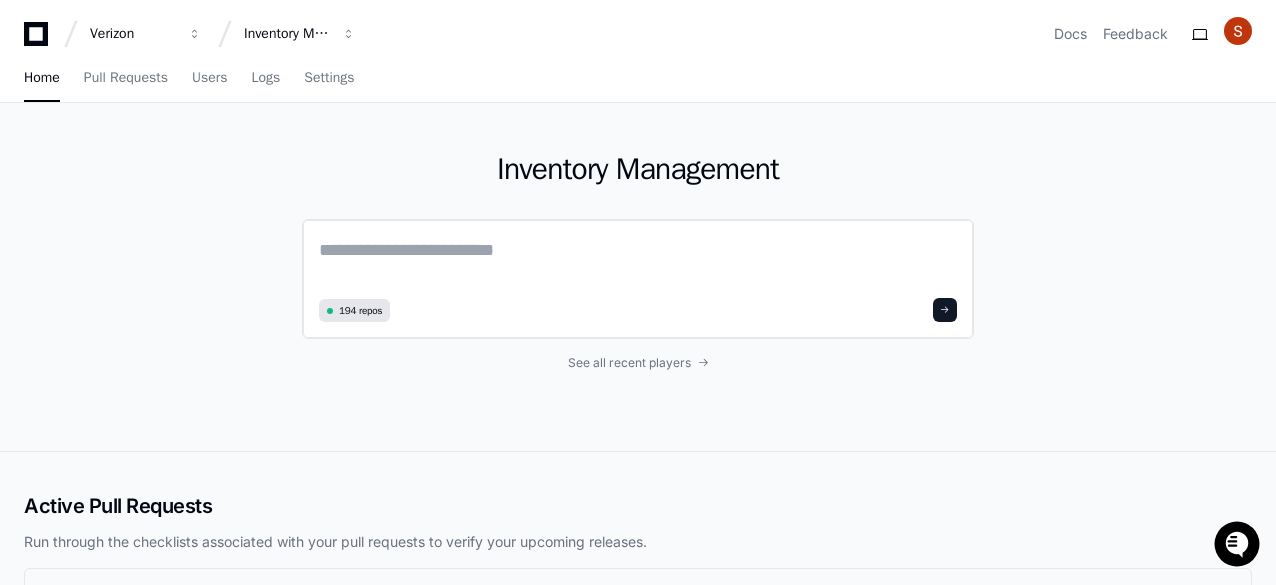 click 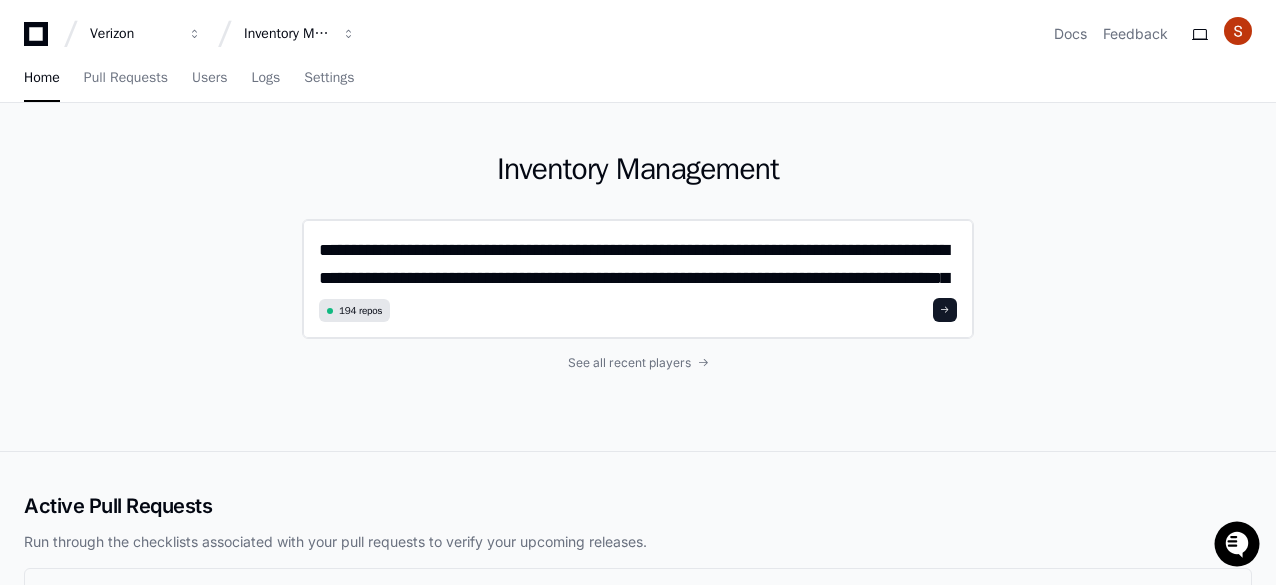 scroll, scrollTop: 0, scrollLeft: 0, axis: both 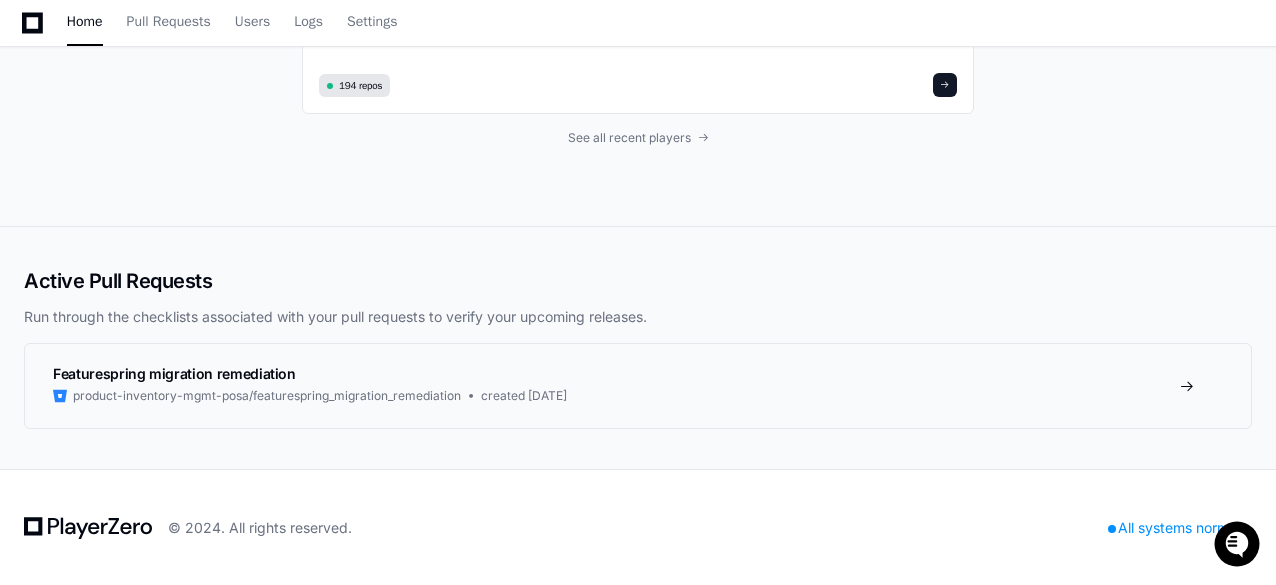 type on "**********" 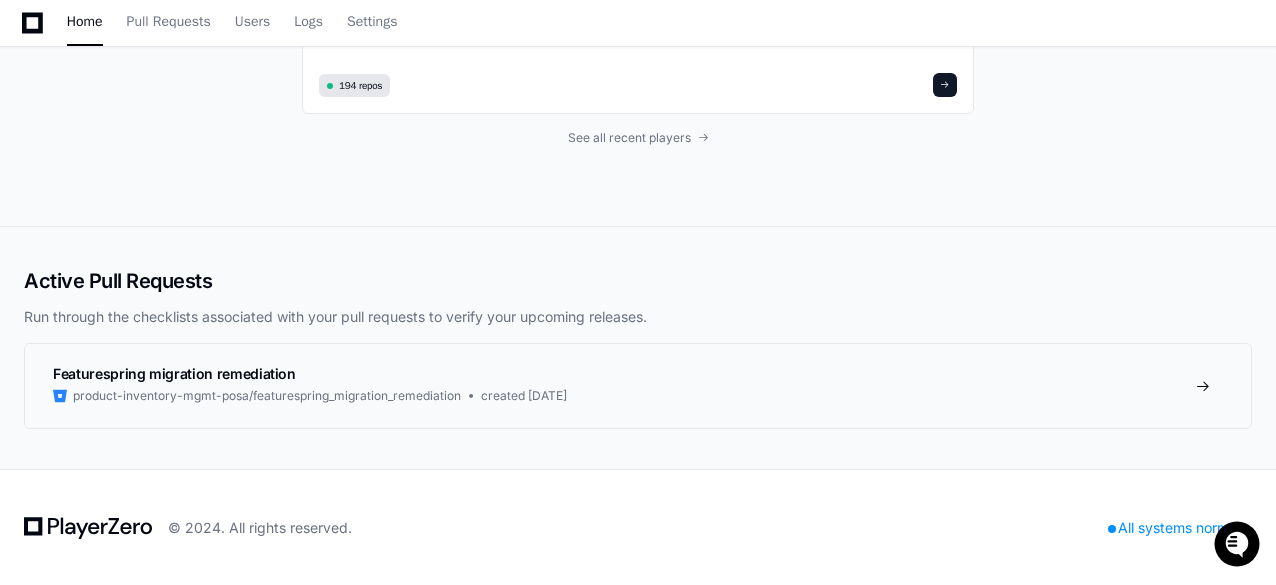 scroll, scrollTop: 2386, scrollLeft: 0, axis: vertical 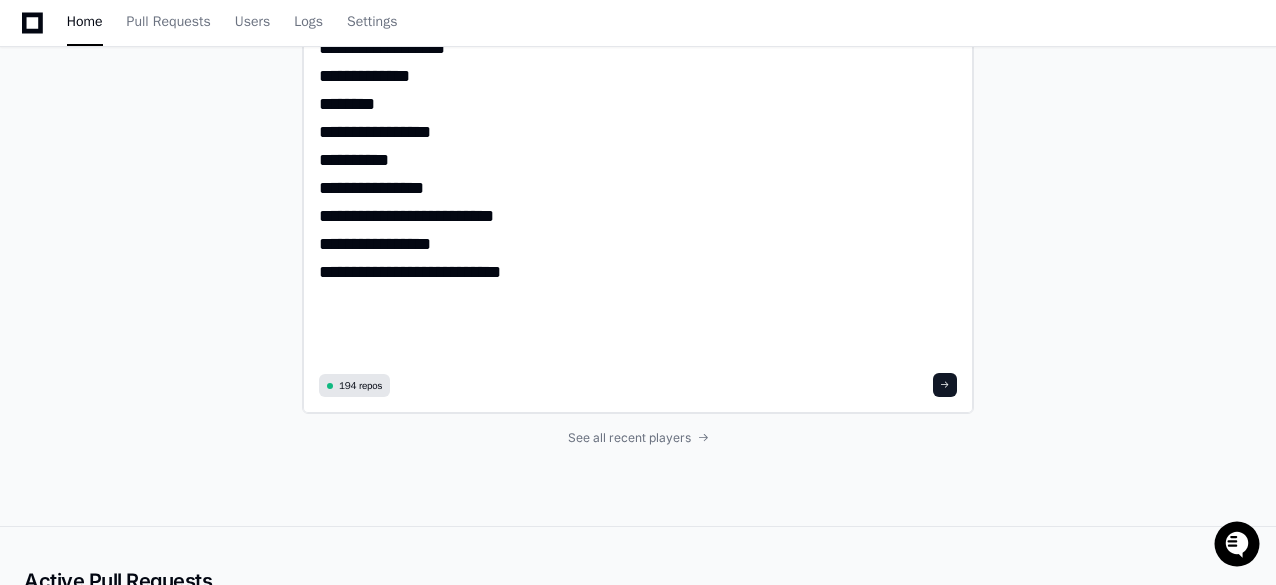 click 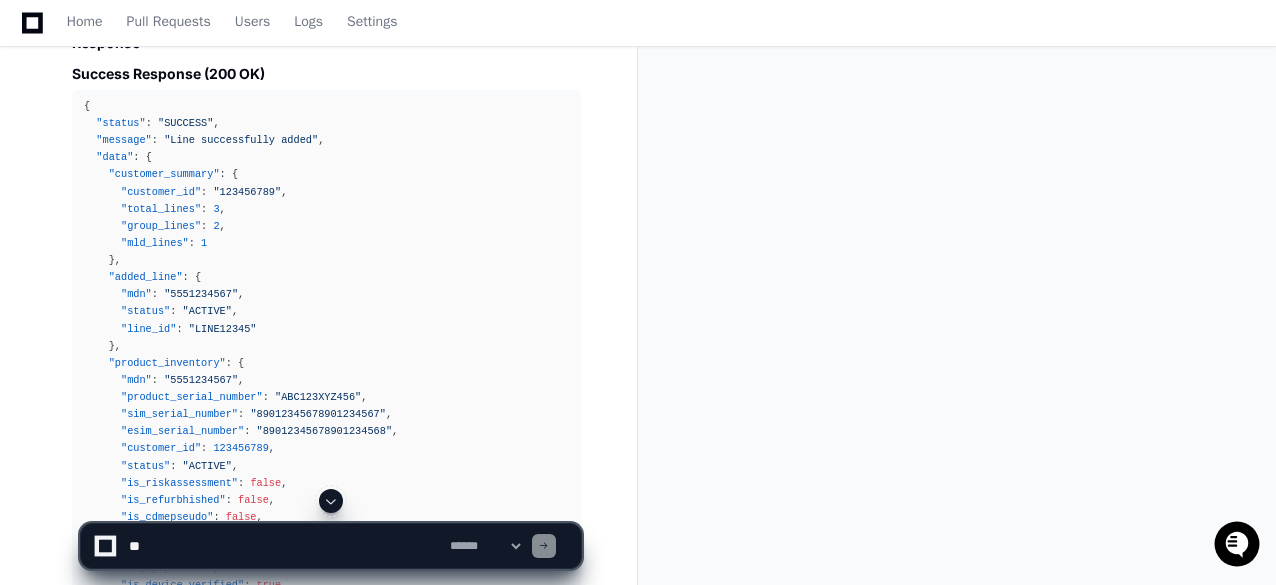scroll, scrollTop: 2800, scrollLeft: 0, axis: vertical 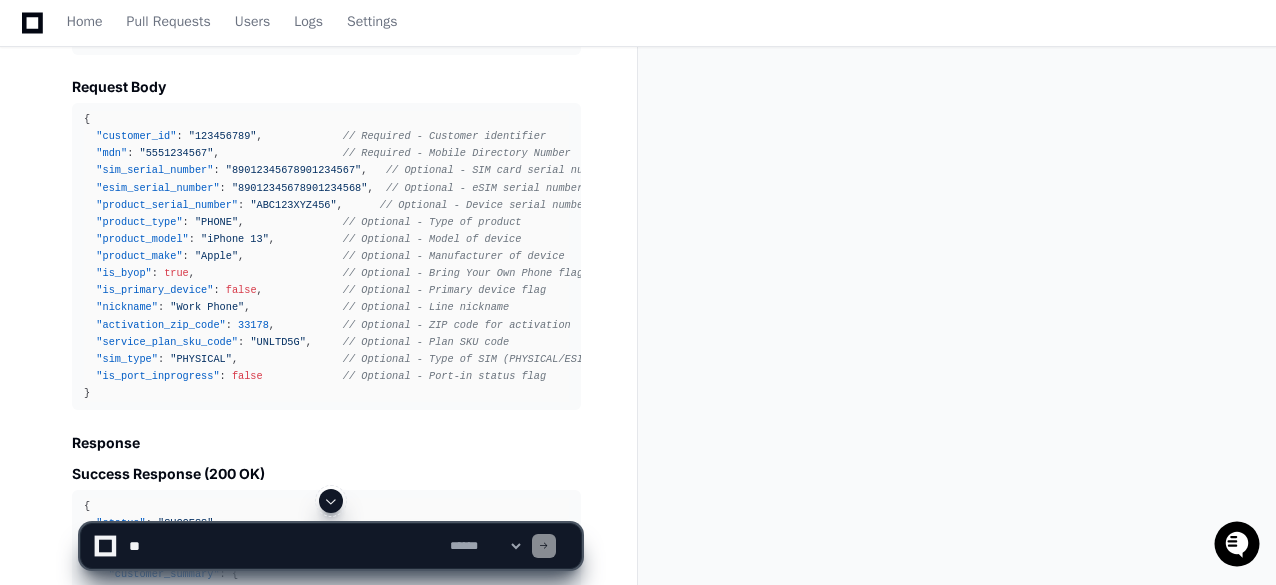 click on "AddLine API Contract Design  Created by  @ swathi.baby.packumala  now   Share
swathi.baby.packumala a few seconds ago Generate an API Contract for AddLine which is a POST HTTP method that contains request parameters as CustomerID, MDN which are mandatory fileds and expected response is Total num of Lines for the customerId, Group Lines, MLD lines, all lines from Product Inventory and Service Inventory and also recheck with provided data models mdn text
product_serial_number text
sim_serial_number text
esim_serial_number text
customer_id bigint
status text
reason text
is_riskassessment boolean
is_refurbhished boolean
is_cdmepseudo boolean
is_port_inprogress boolean
is_LTE boolean
is_byop boolean
is_device_verified boolean
is_primary_device boolean
is_line_reserved boolean
shared_master_flag boolean
shared_account_group_id text
nickname text
contact_address_id bigint
e911_address_id bigint
activation_zip_code int
product_sku_code text
product_type text
product_model text
sim_type text" 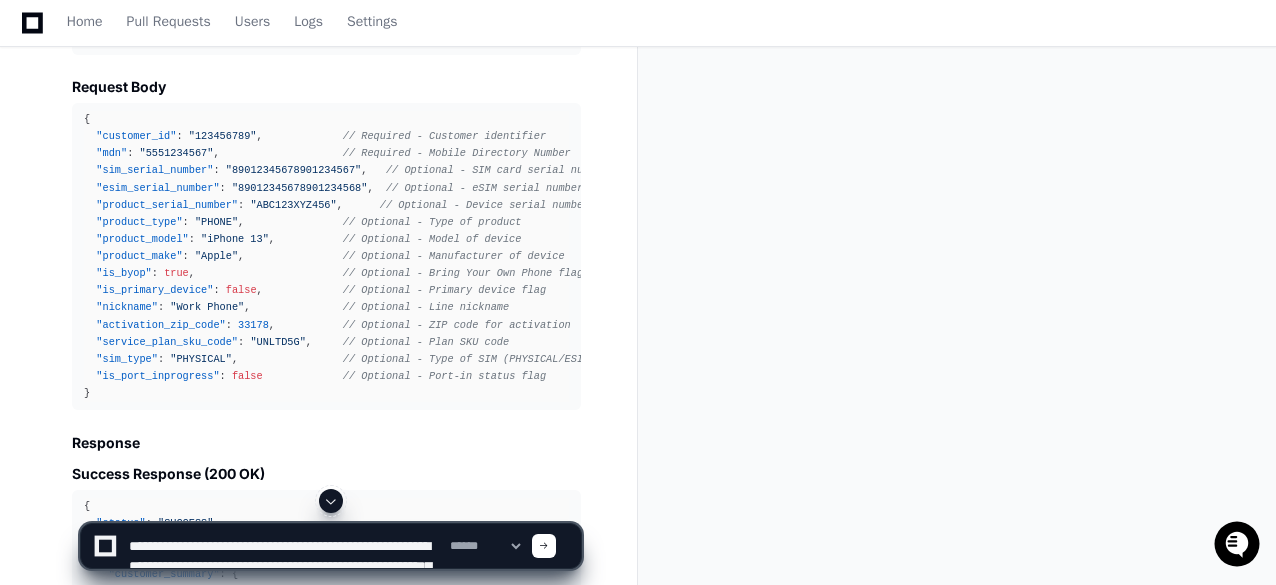 scroll, scrollTop: 26, scrollLeft: 0, axis: vertical 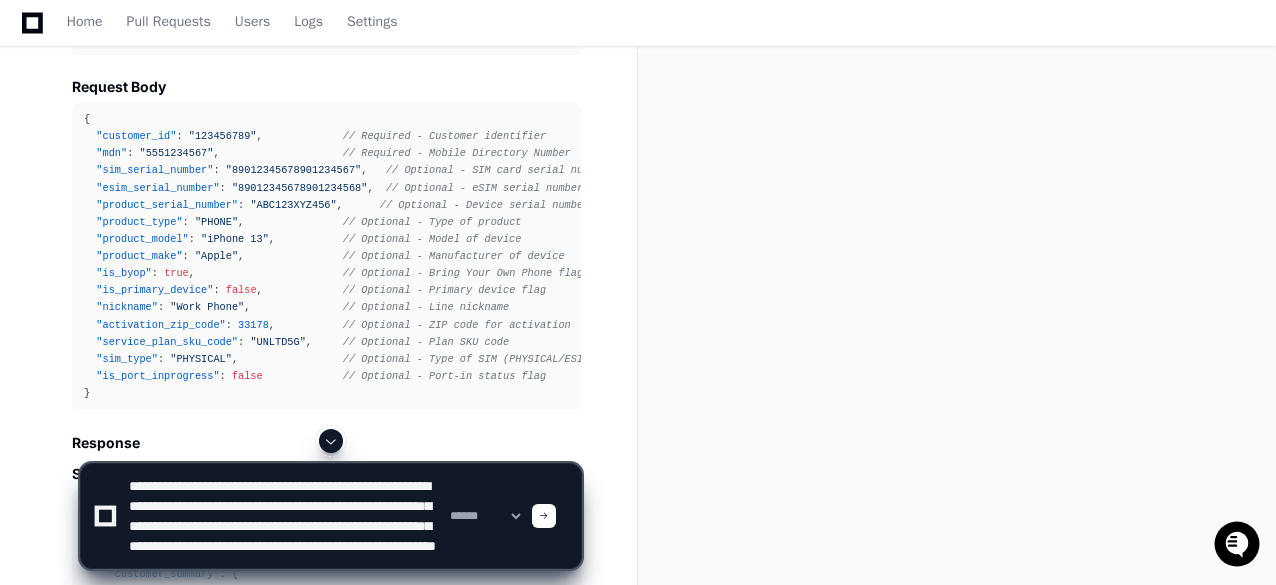 type on "**********" 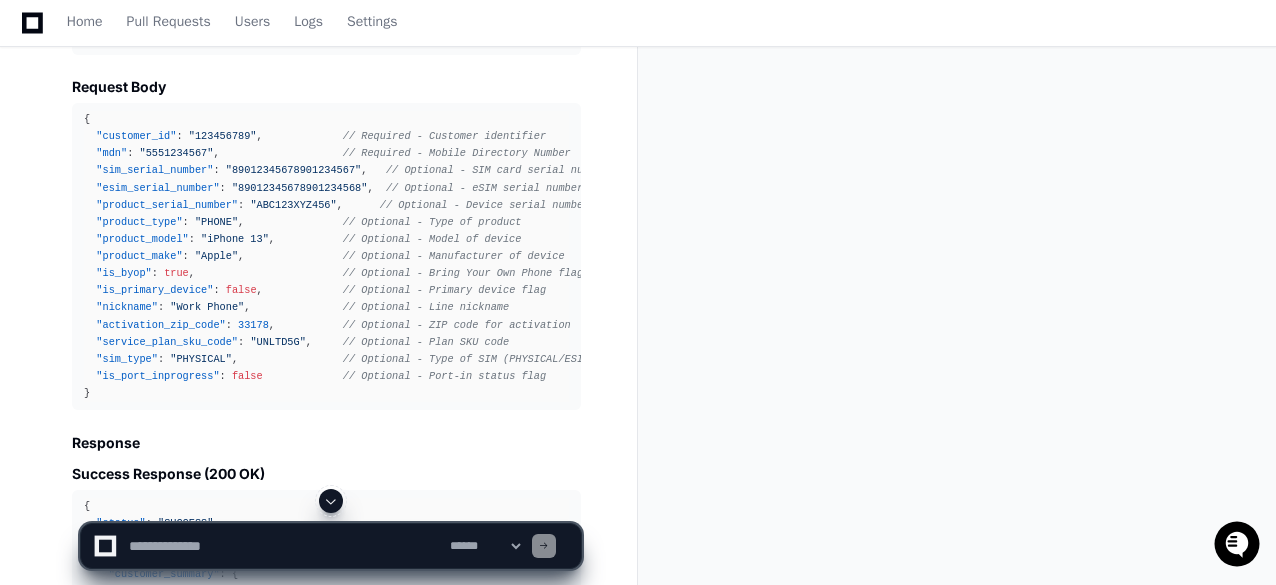 scroll, scrollTop: 0, scrollLeft: 0, axis: both 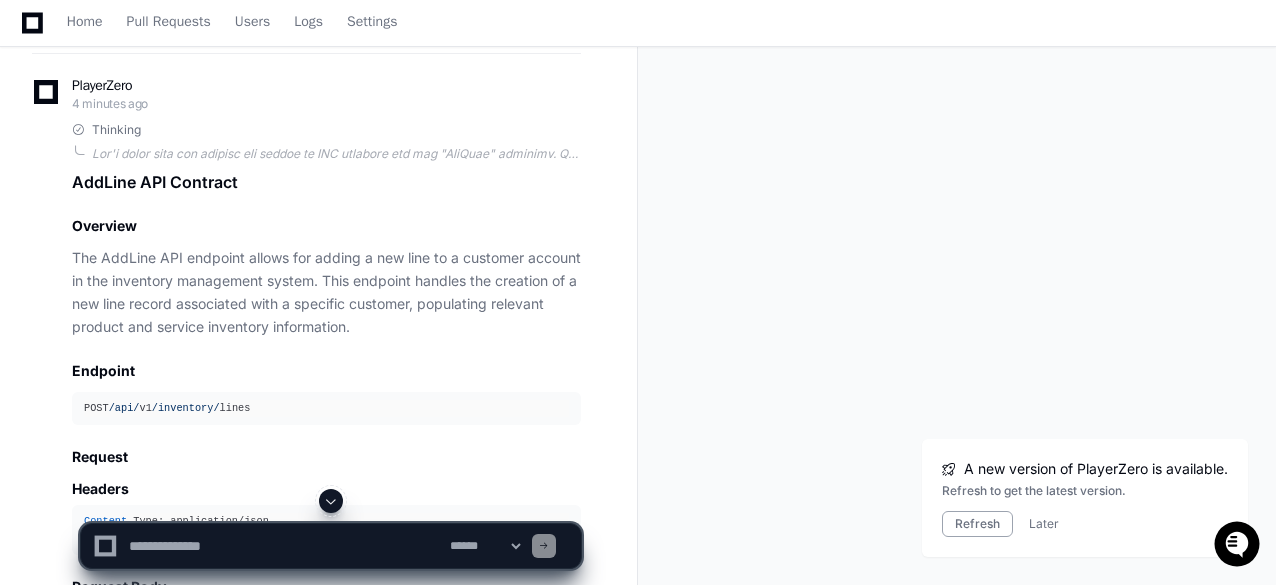 click 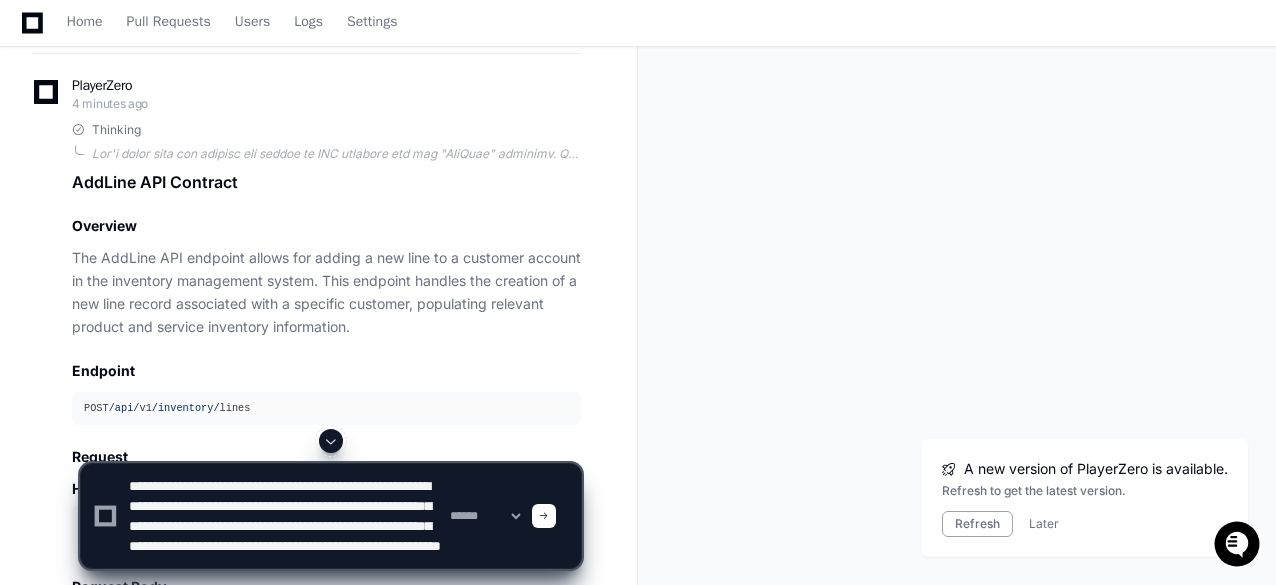 scroll, scrollTop: 40, scrollLeft: 0, axis: vertical 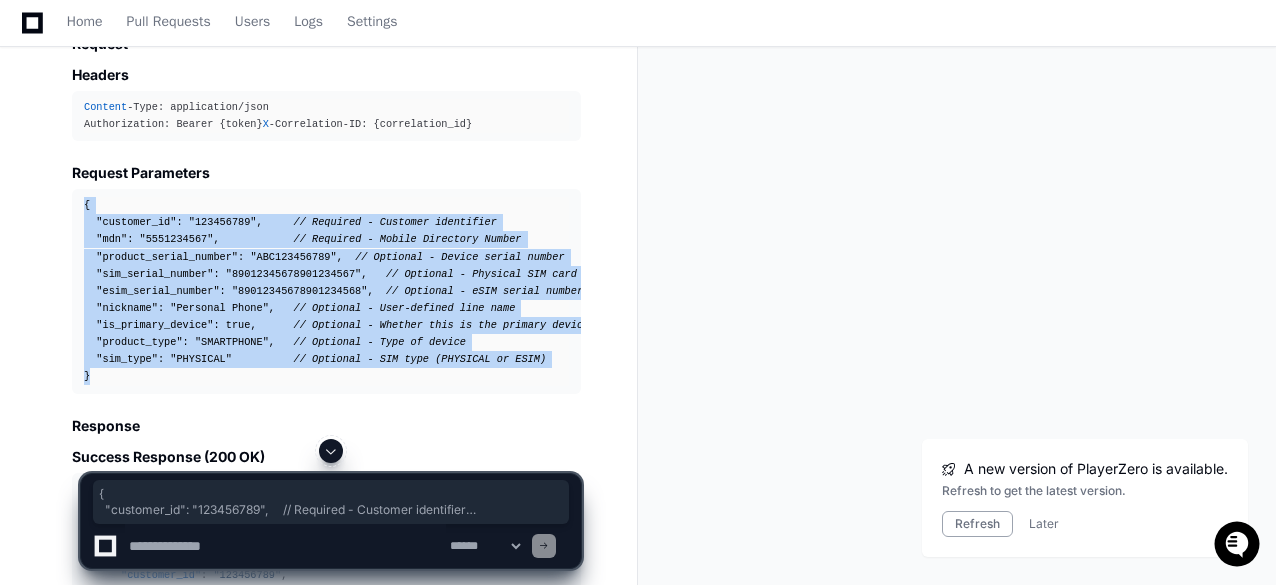drag, startPoint x: 84, startPoint y: 237, endPoint x: 98, endPoint y: 411, distance: 174.56232 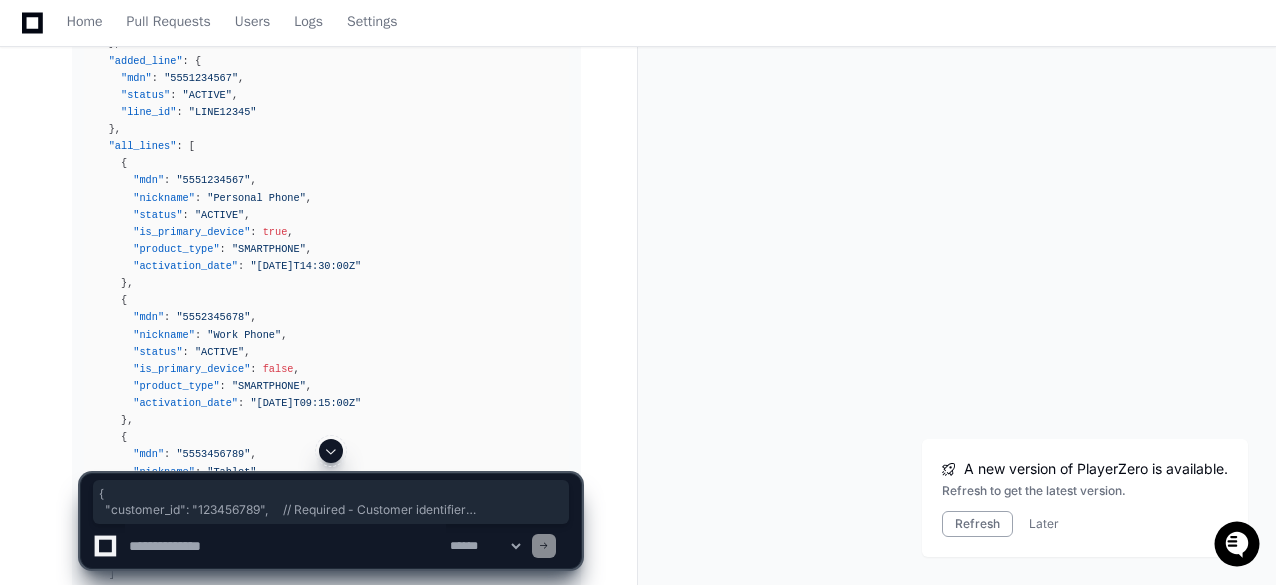 scroll, scrollTop: 7478, scrollLeft: 0, axis: vertical 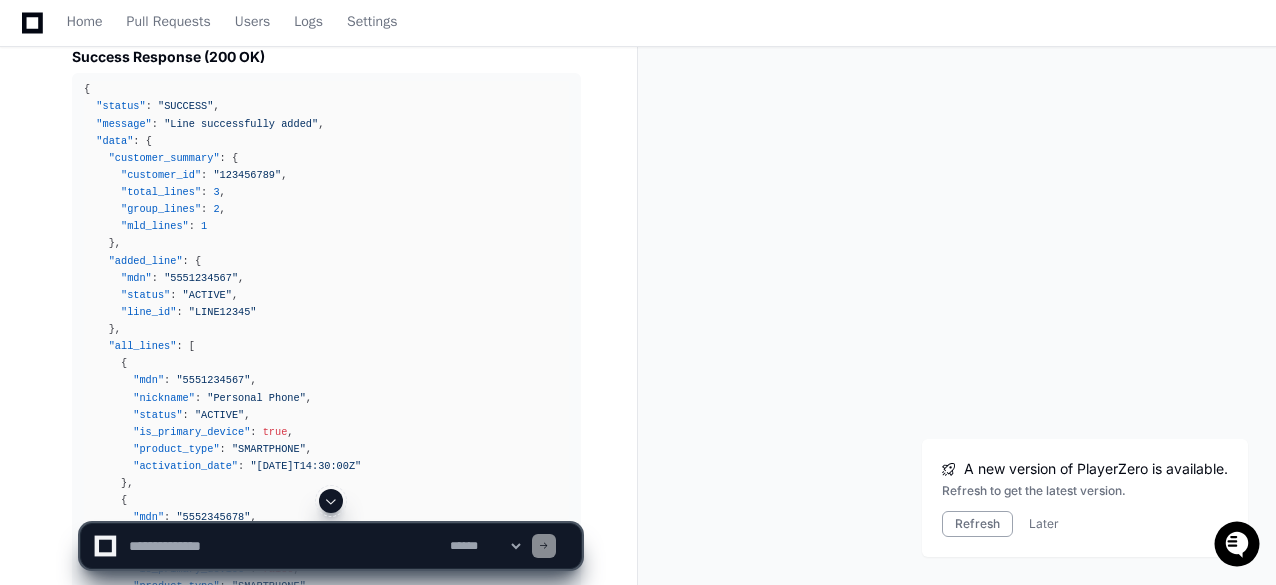 click on ""123456789"" 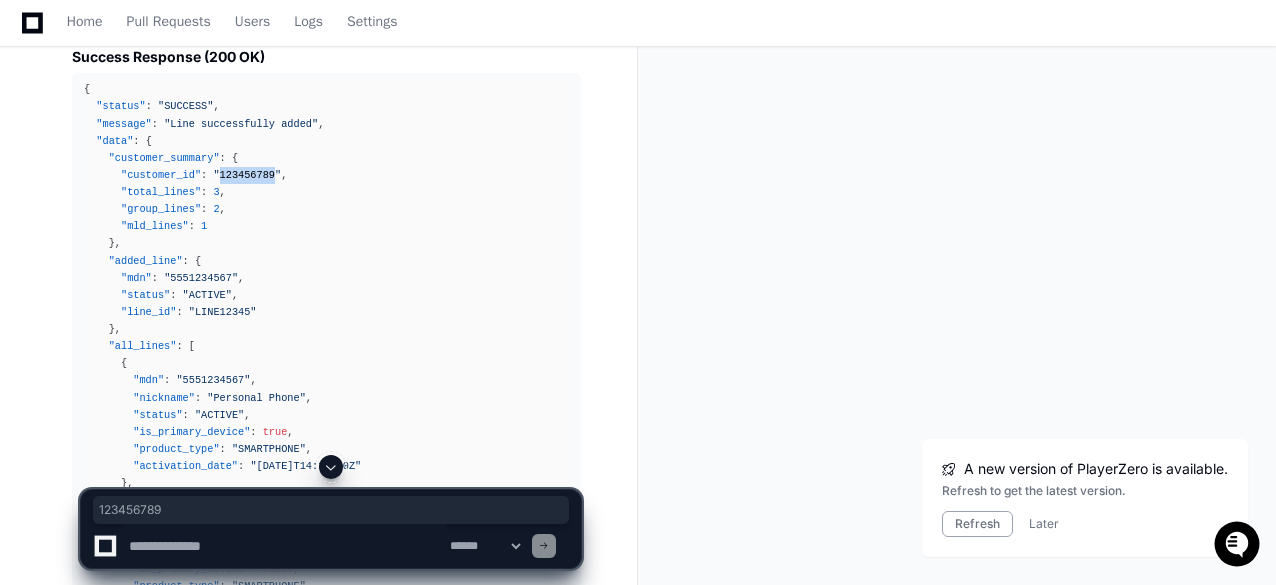 click on ""123456789"" 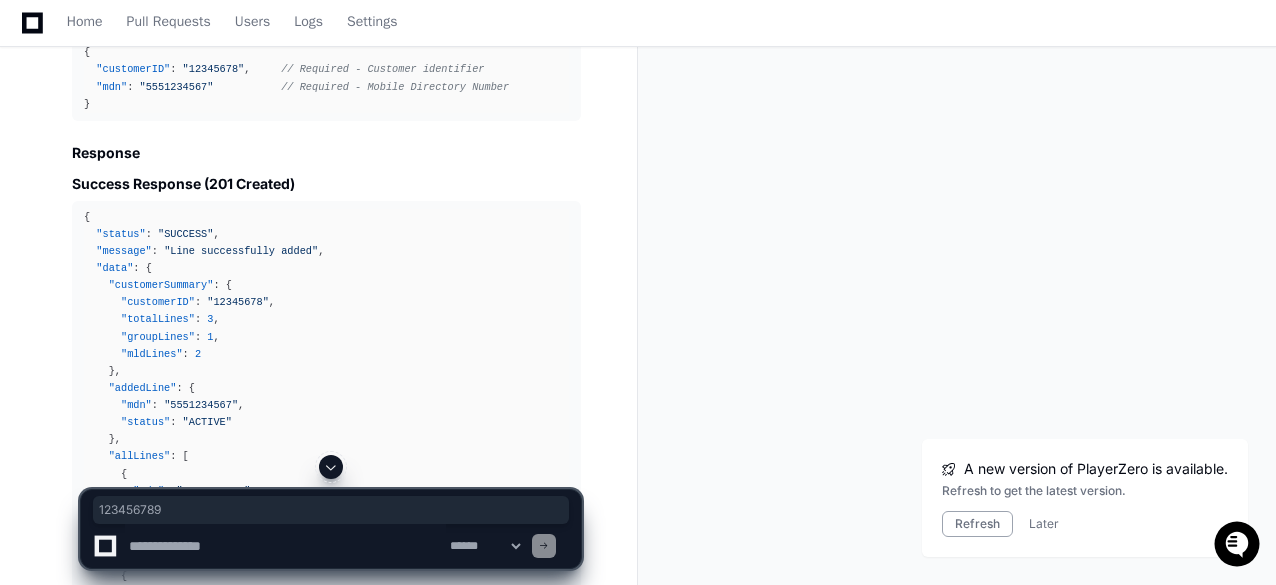 scroll, scrollTop: 10578, scrollLeft: 0, axis: vertical 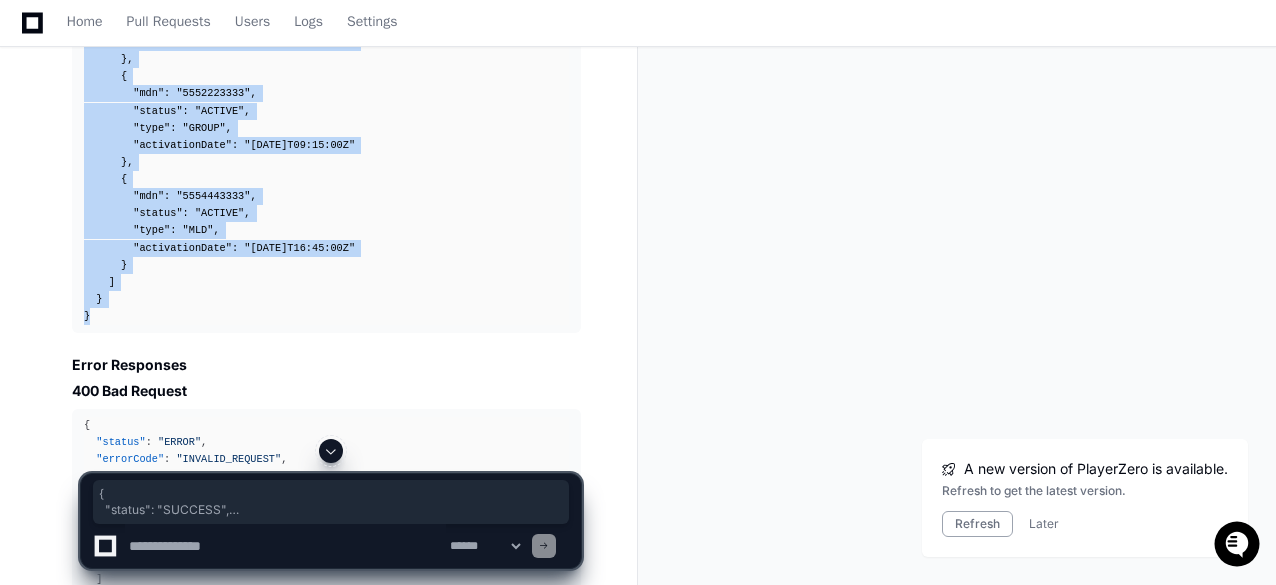 drag, startPoint x: 82, startPoint y: 167, endPoint x: 142, endPoint y: 361, distance: 203.0665 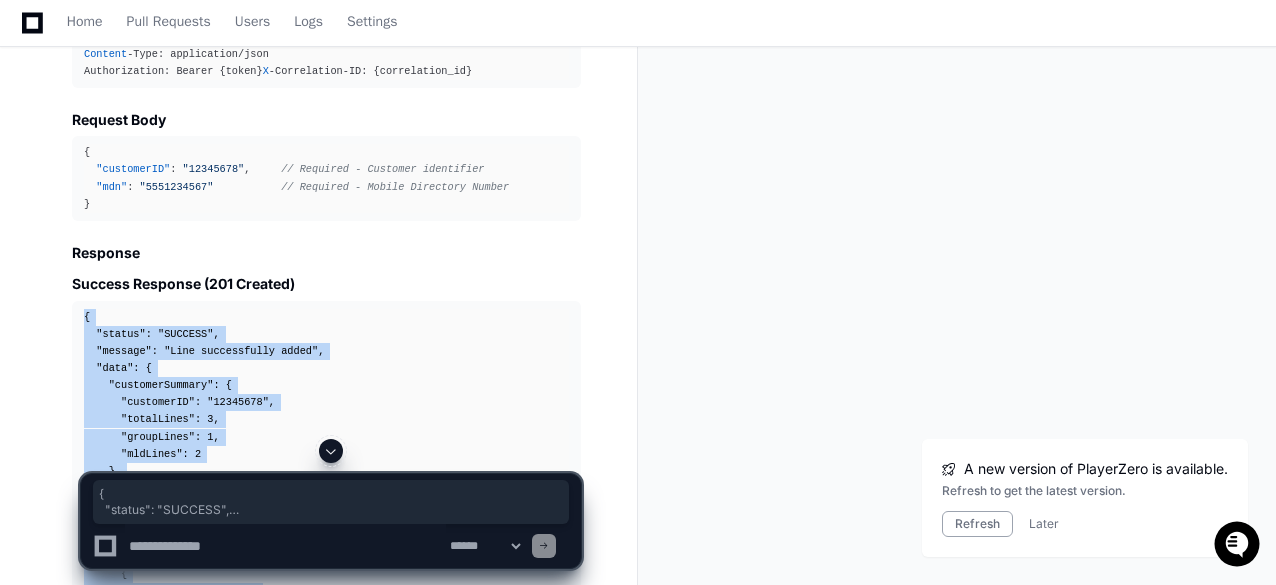scroll, scrollTop: 10478, scrollLeft: 0, axis: vertical 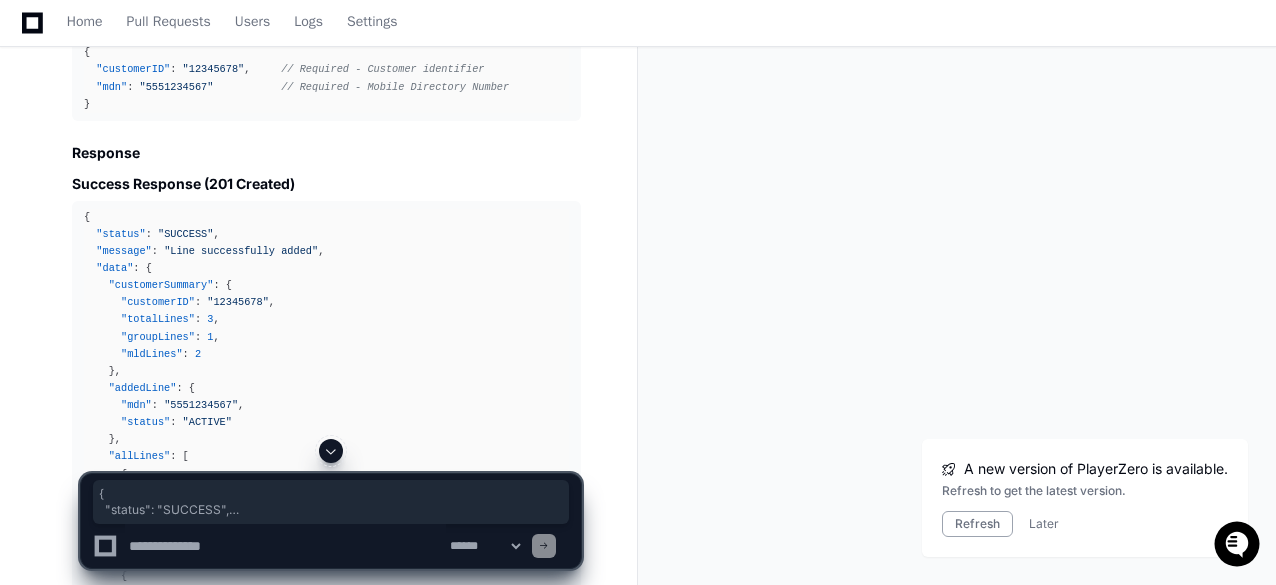 click 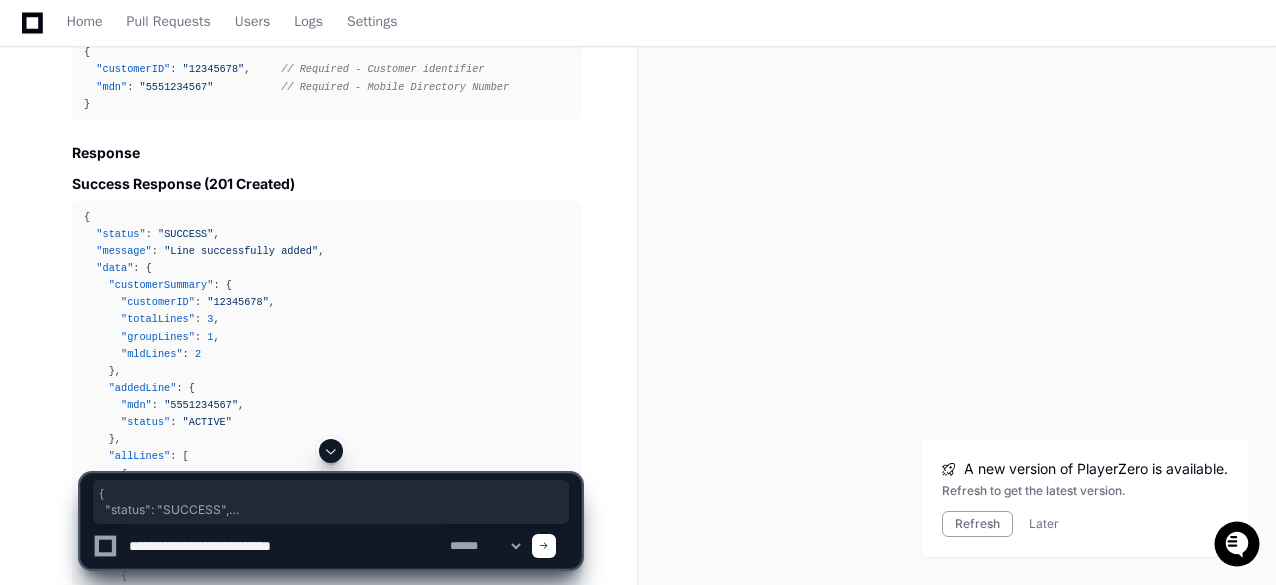 paste on "**********" 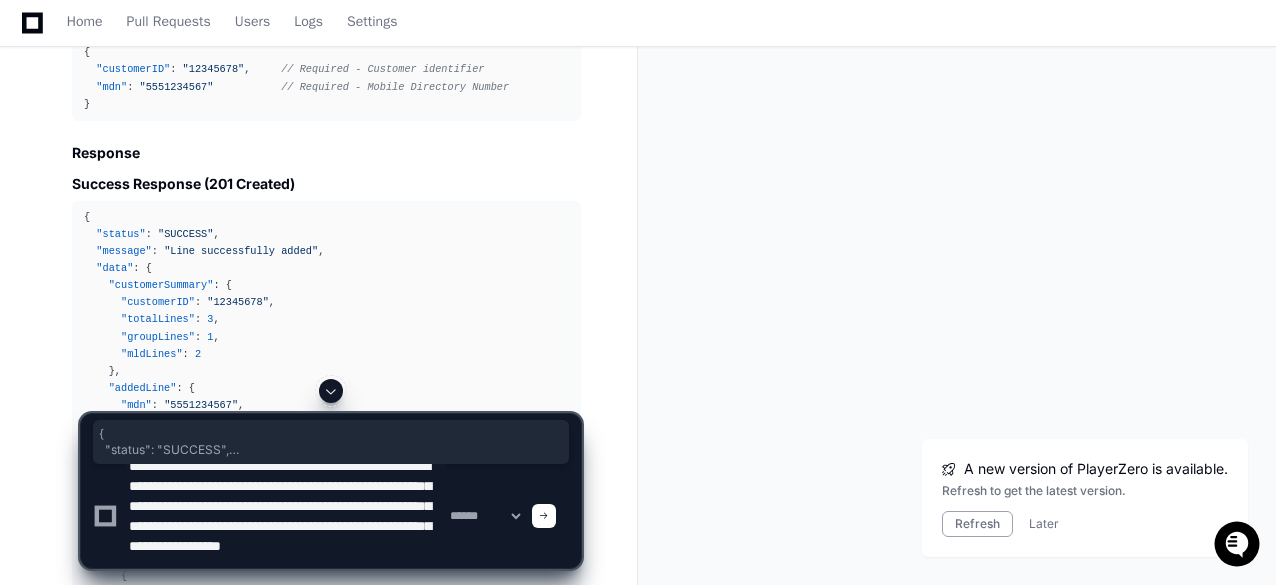scroll, scrollTop: 0, scrollLeft: 0, axis: both 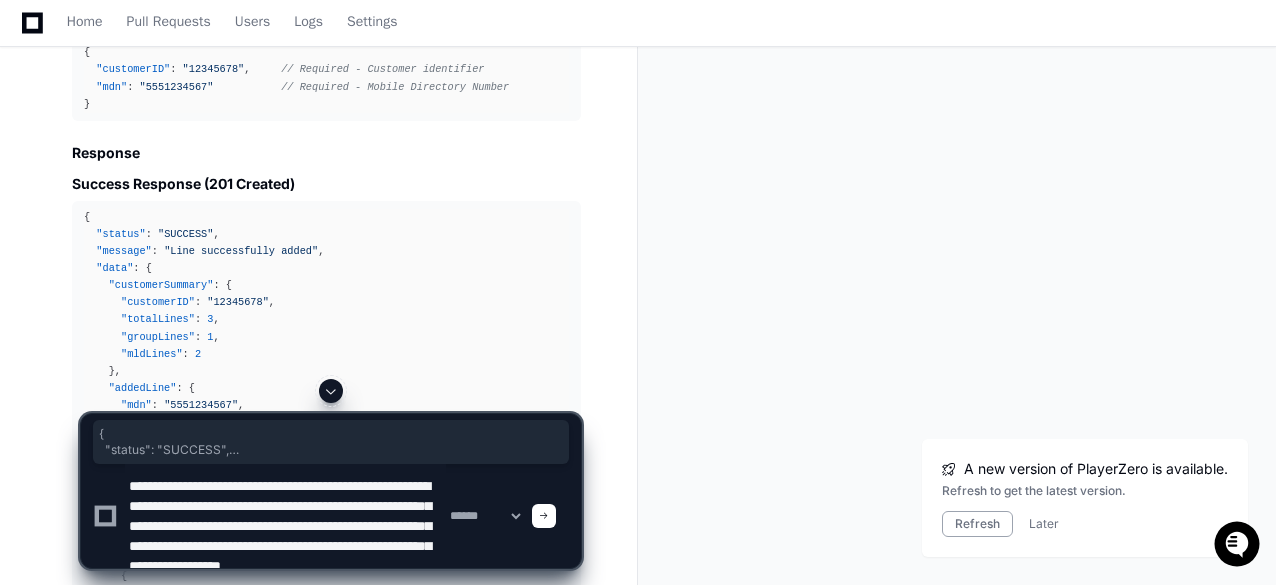 click 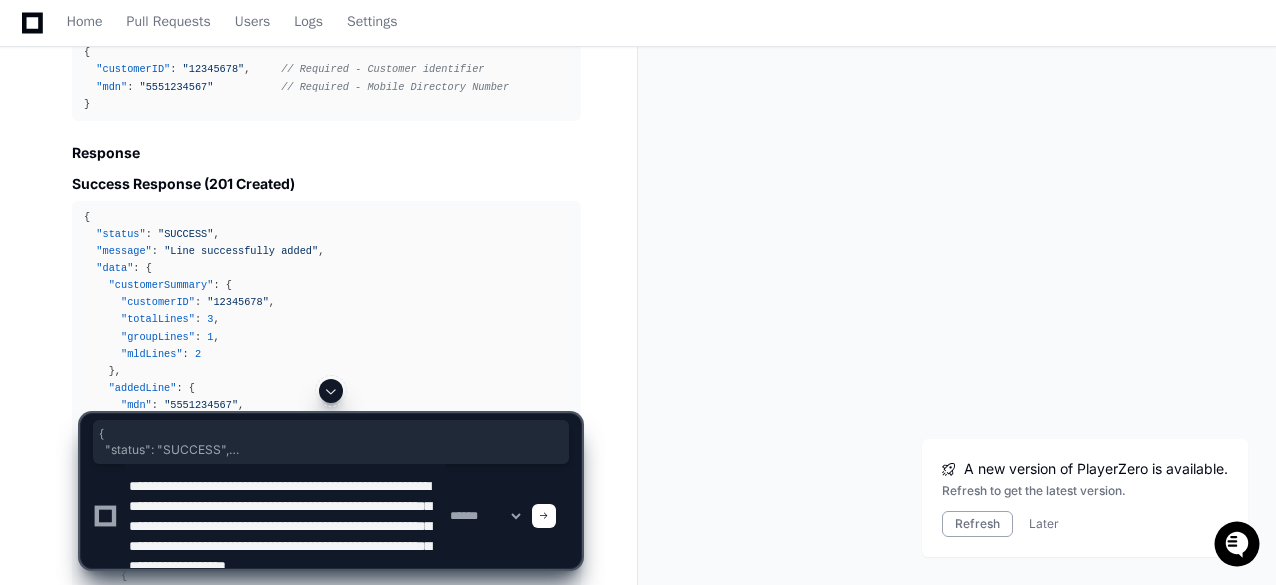 type on "**********" 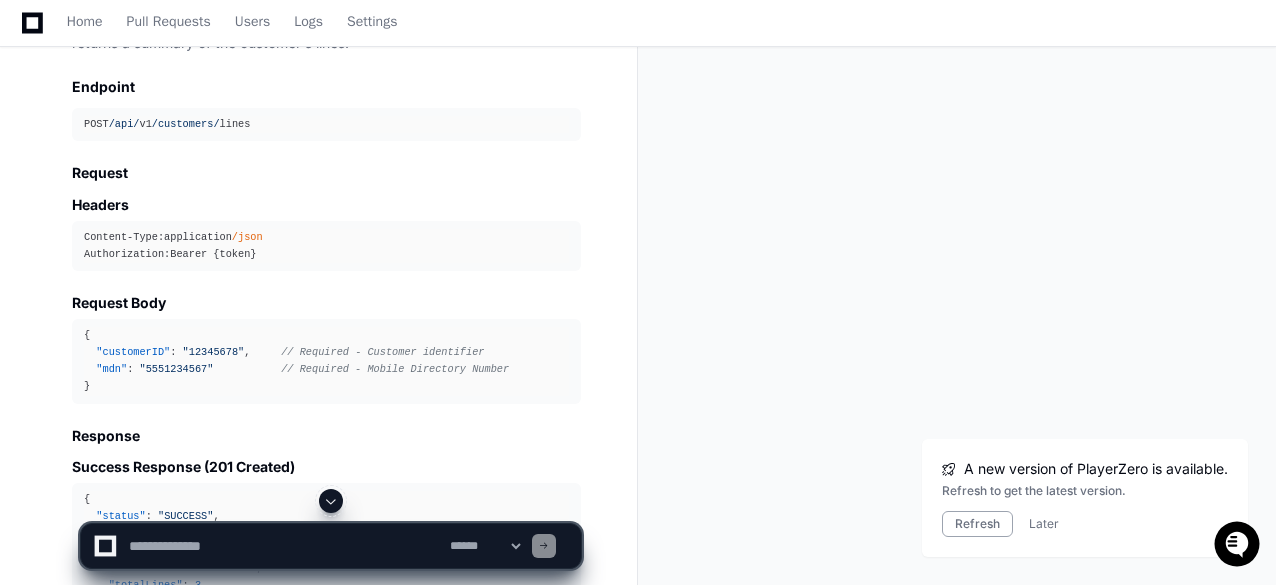 scroll, scrollTop: 13282, scrollLeft: 0, axis: vertical 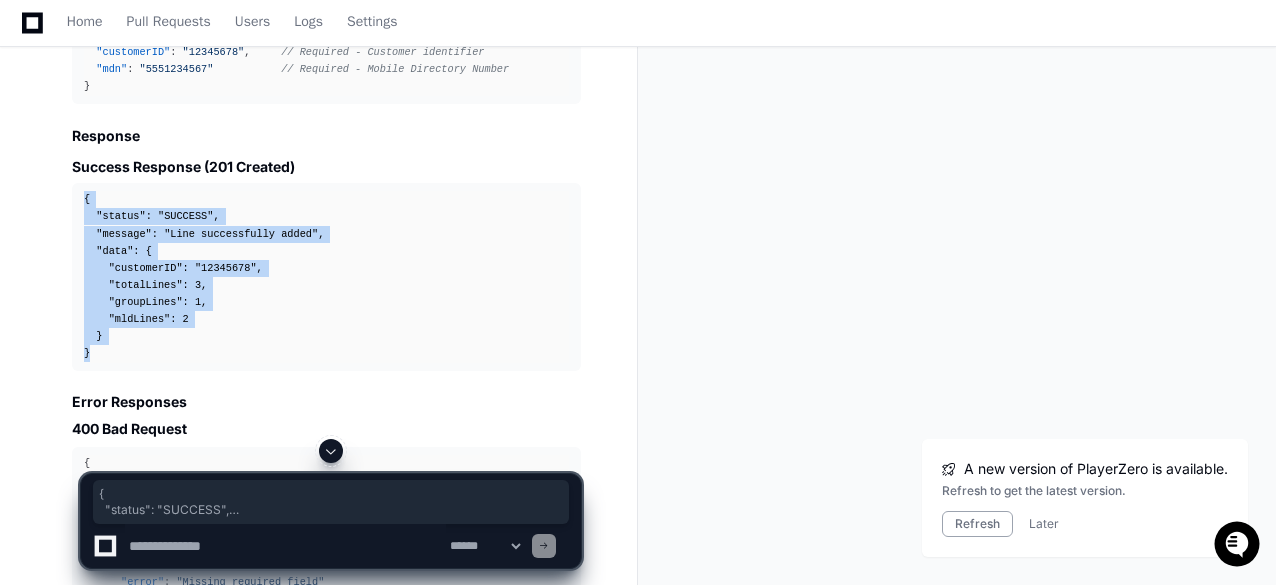 drag, startPoint x: 84, startPoint y: 251, endPoint x: 114, endPoint y: 405, distance: 156.89487 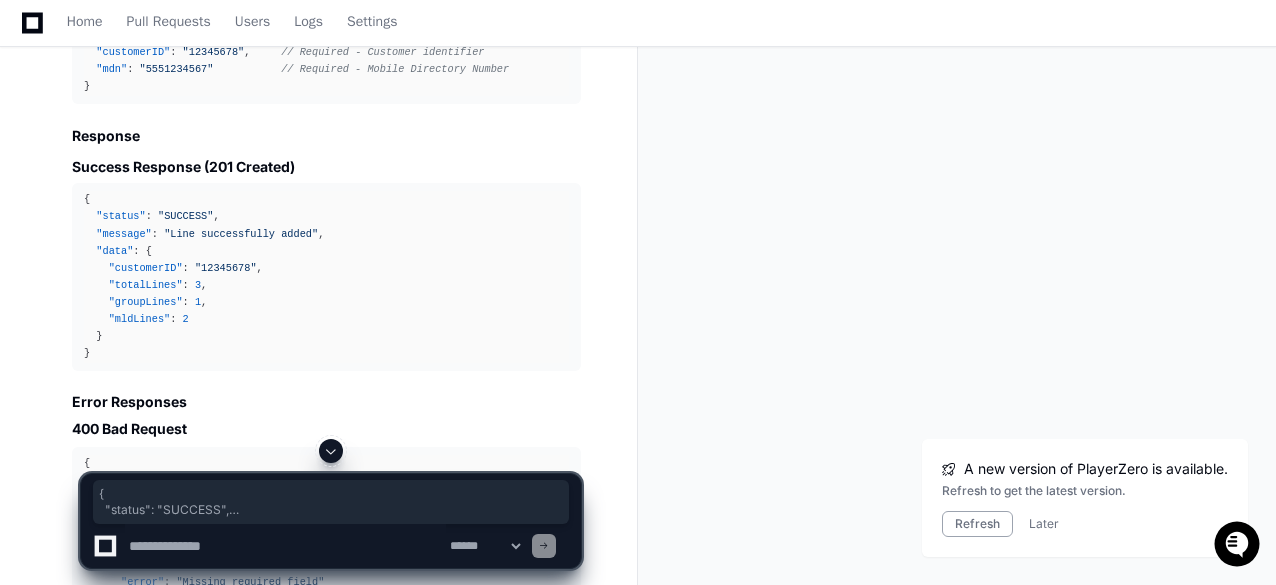 click 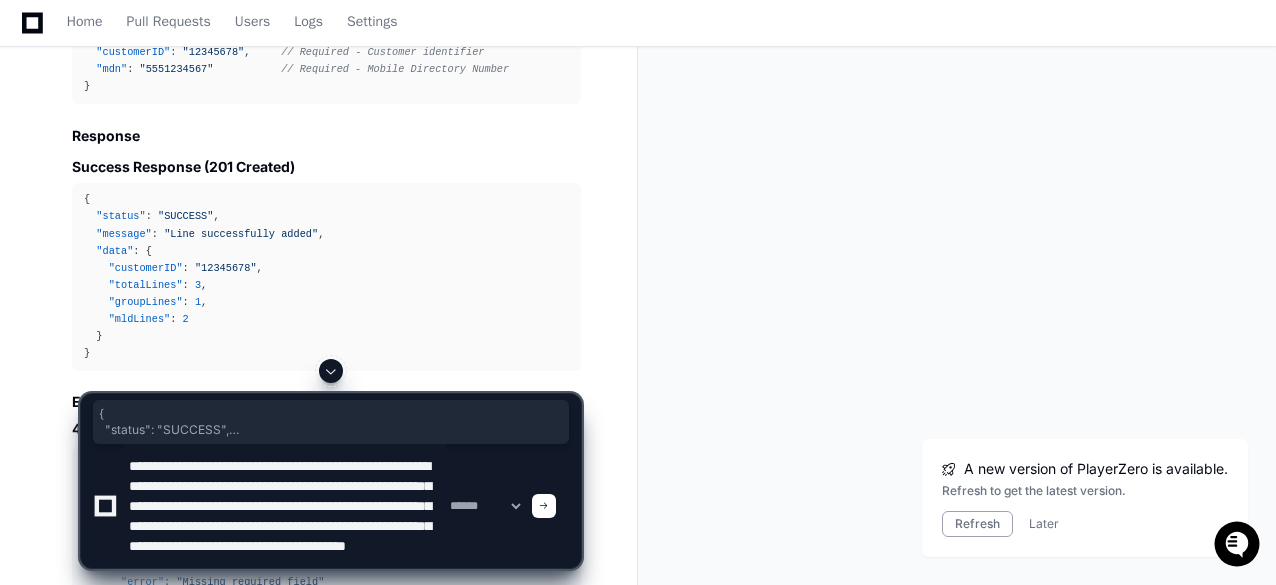 scroll, scrollTop: 60, scrollLeft: 0, axis: vertical 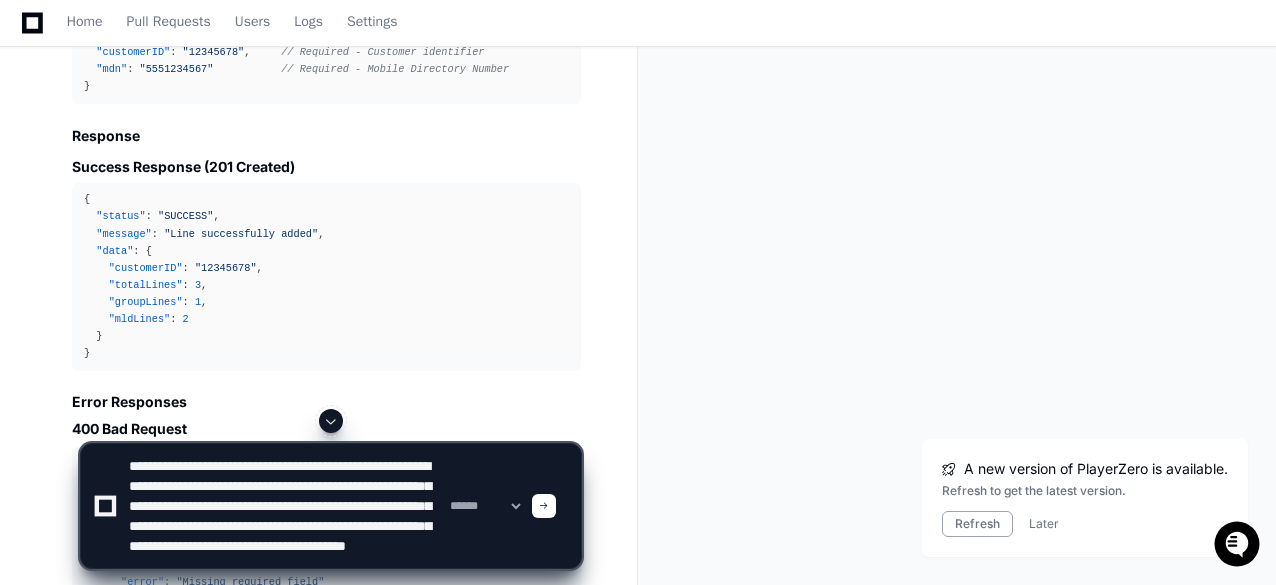 click 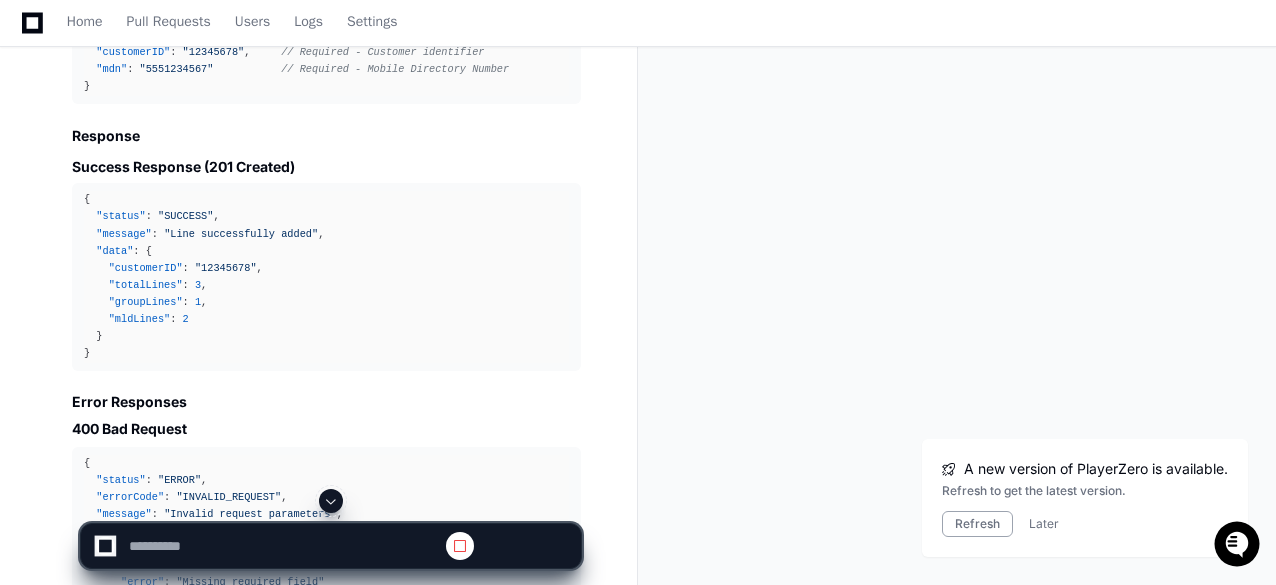 scroll, scrollTop: 0, scrollLeft: 0, axis: both 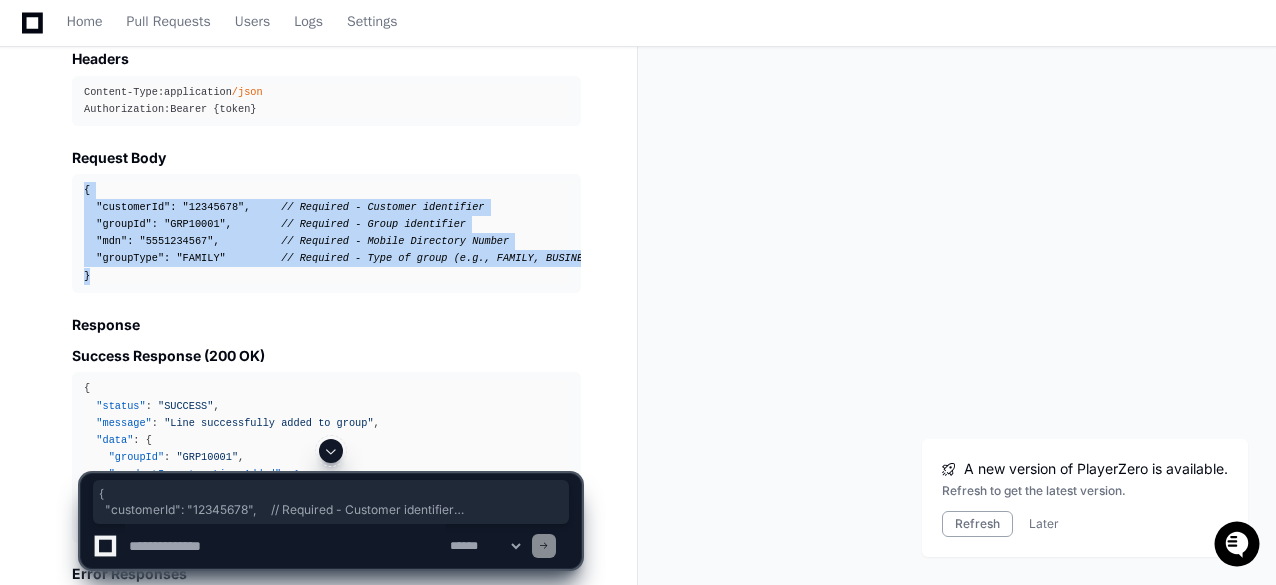 drag, startPoint x: 92, startPoint y: 376, endPoint x: 82, endPoint y: 280, distance: 96.519424 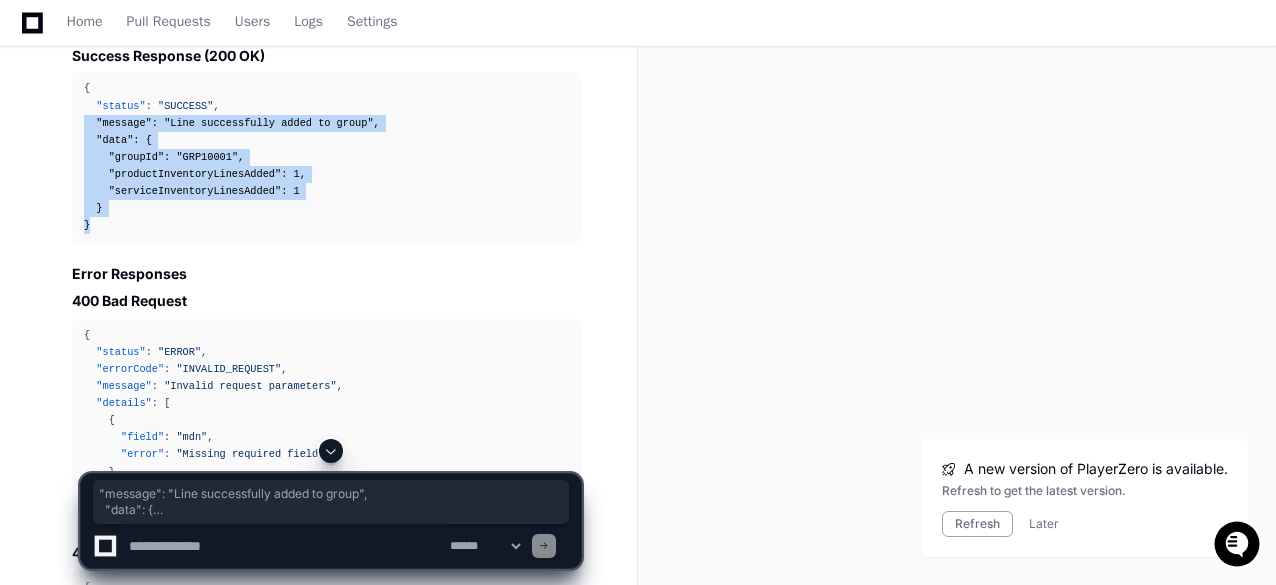drag, startPoint x: 100, startPoint y: 326, endPoint x: 84, endPoint y: 224, distance: 103.24728 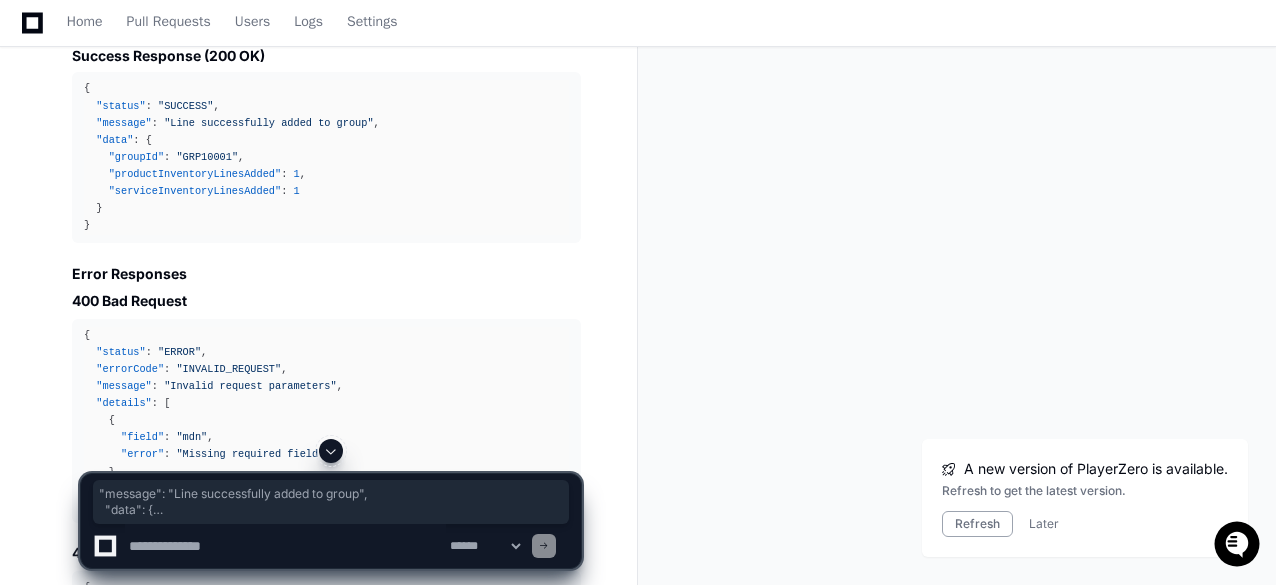 click 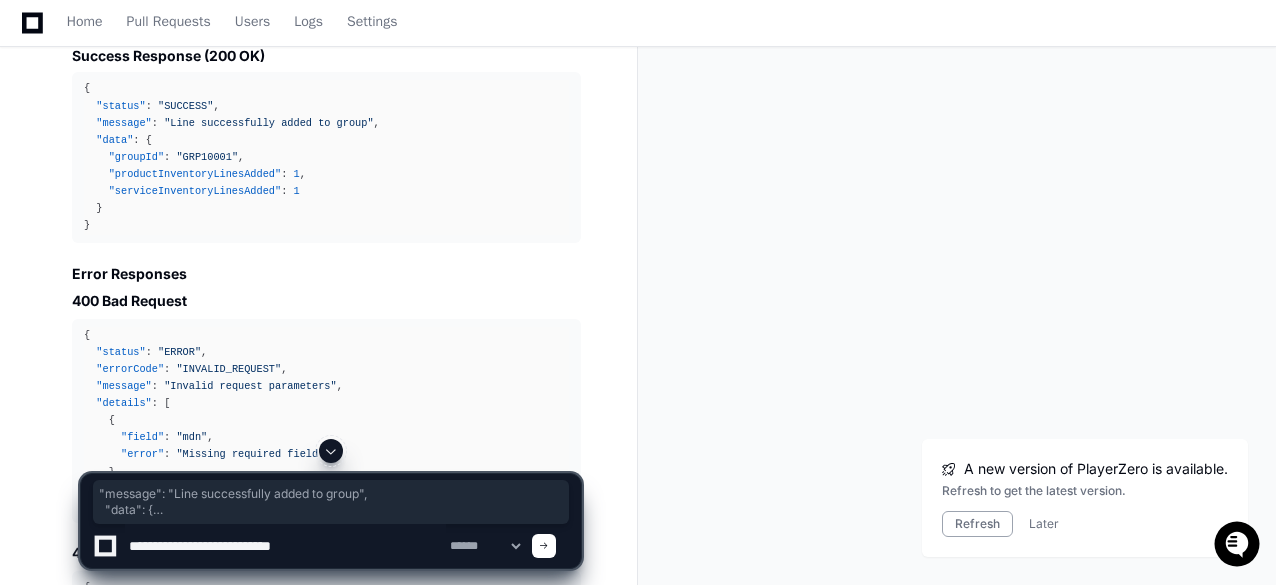 paste on "**********" 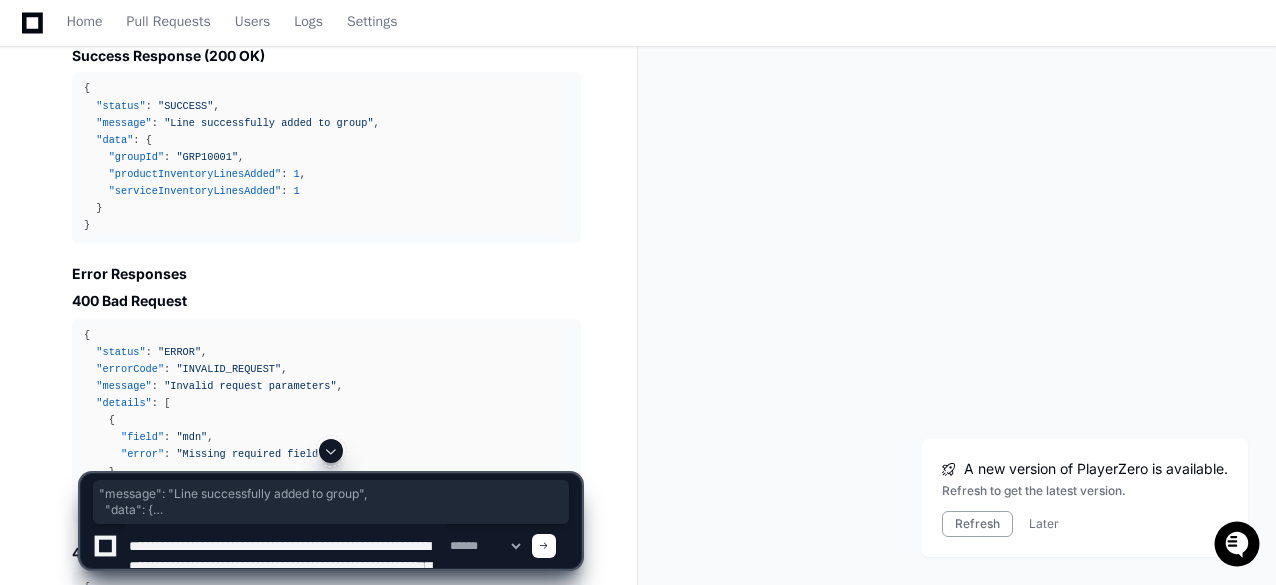 scroll, scrollTop: 46, scrollLeft: 0, axis: vertical 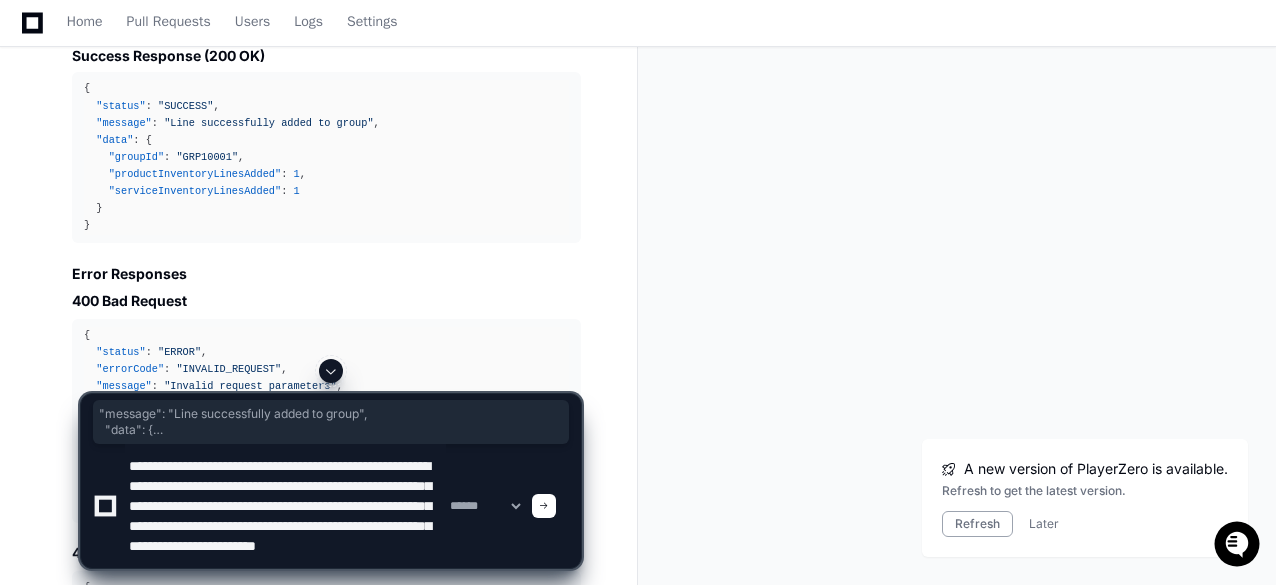 type on "**********" 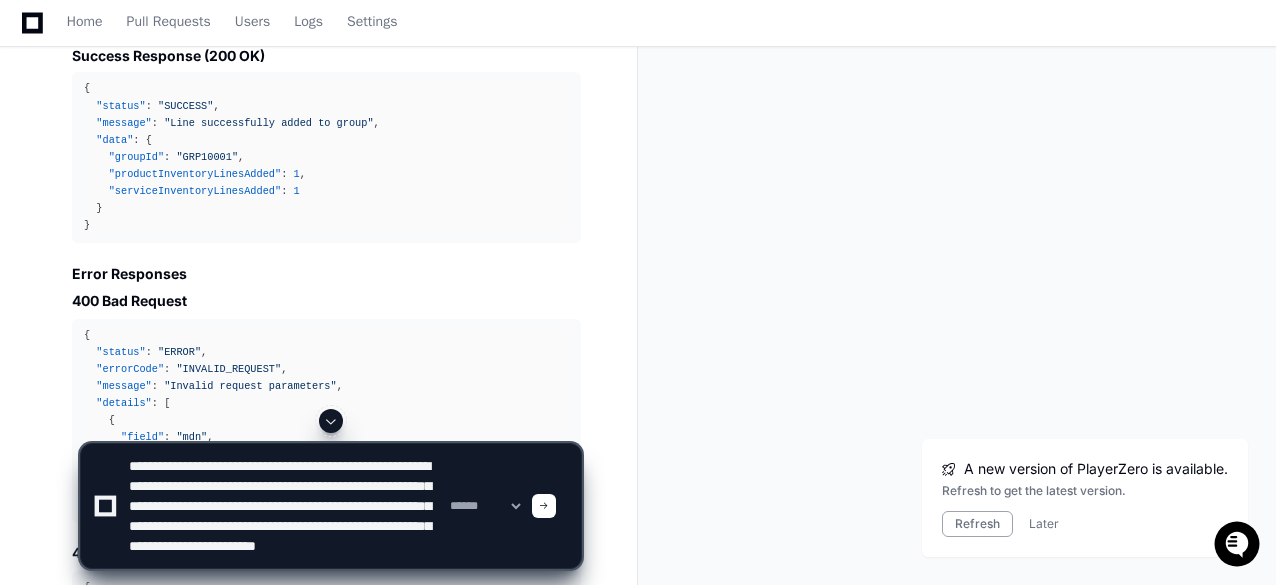 click 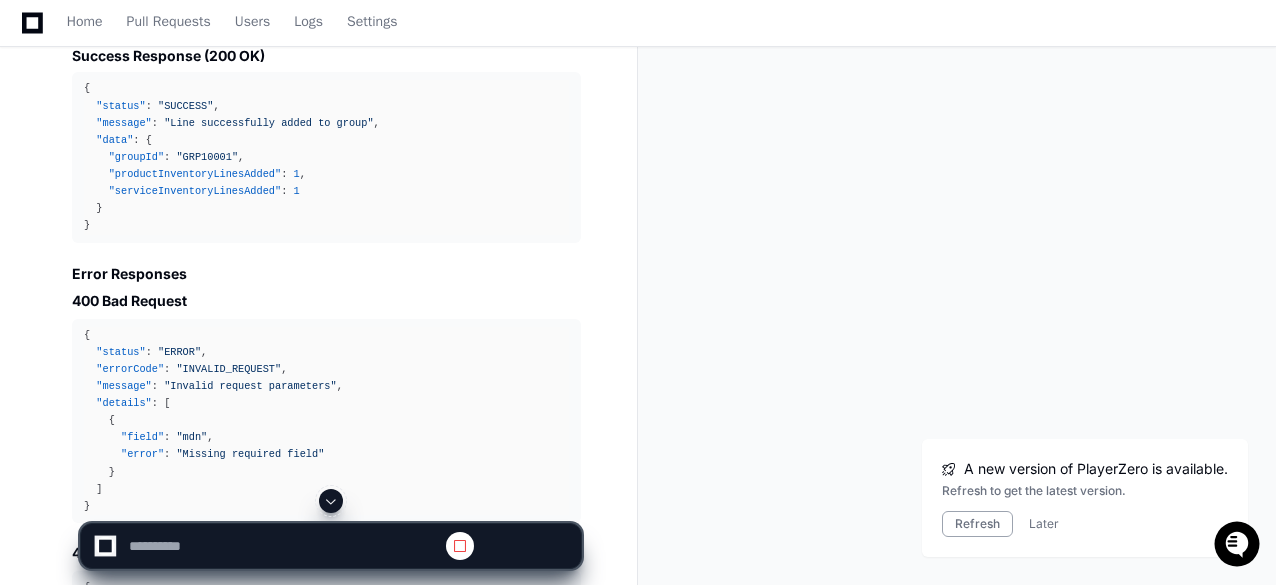 scroll, scrollTop: 0, scrollLeft: 0, axis: both 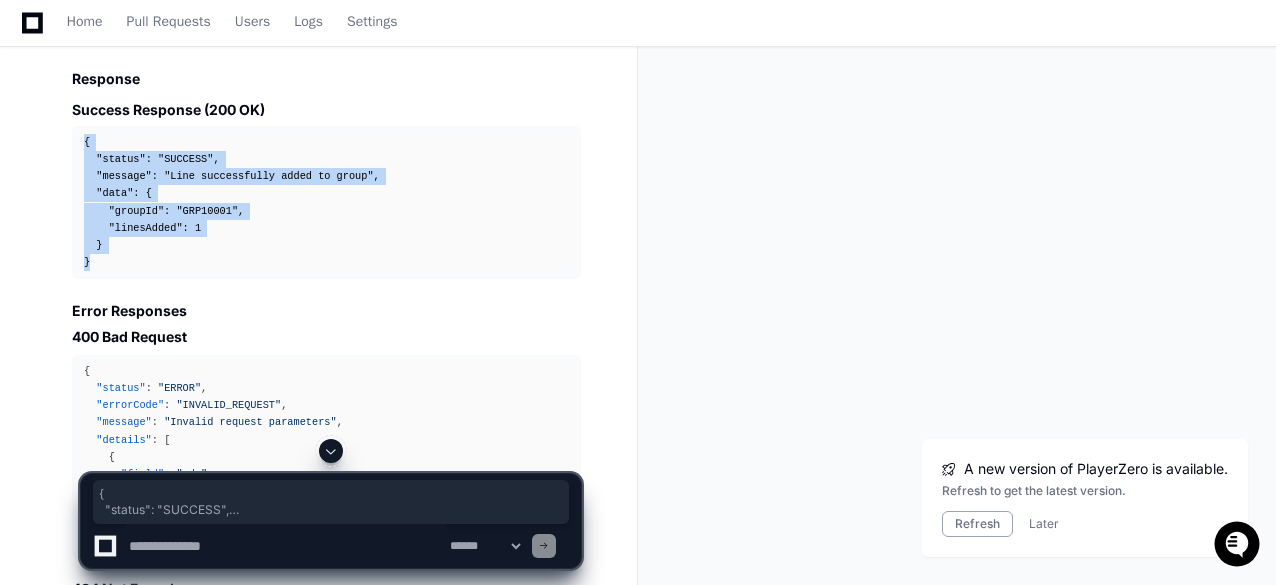 drag, startPoint x: 93, startPoint y: 361, endPoint x: 85, endPoint y: 241, distance: 120.26637 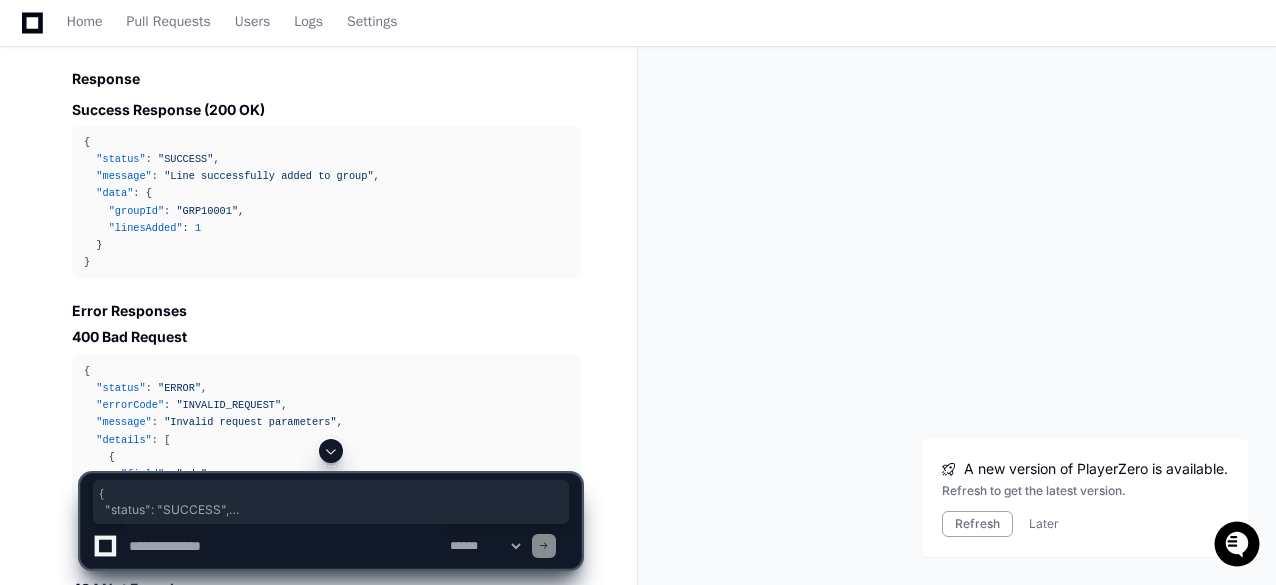 click 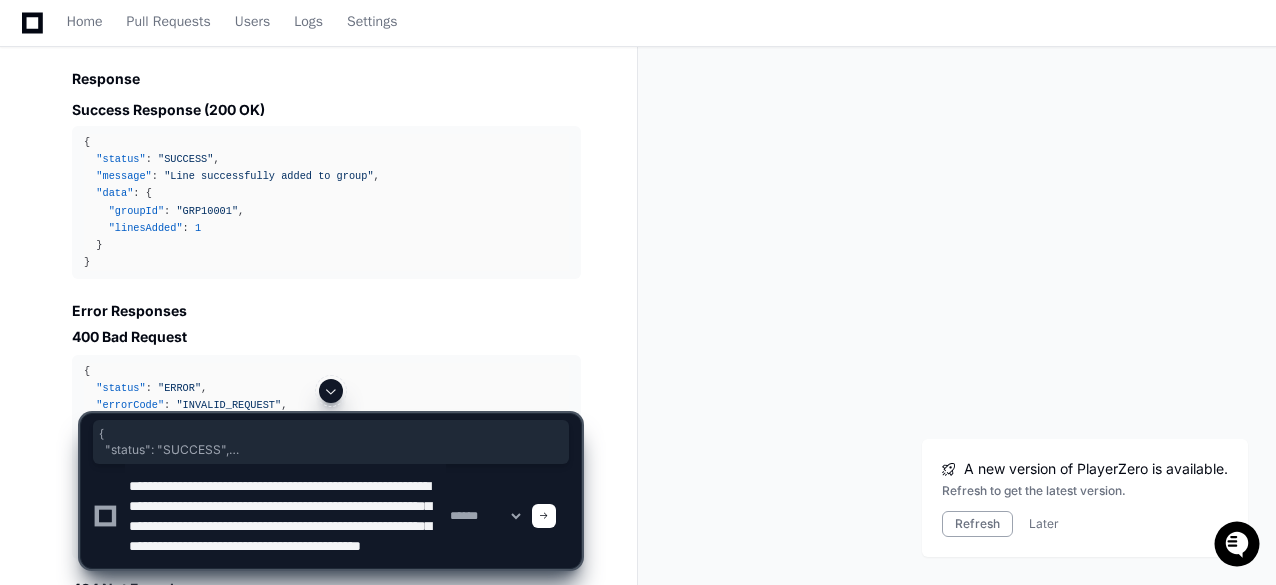 scroll, scrollTop: 0, scrollLeft: 0, axis: both 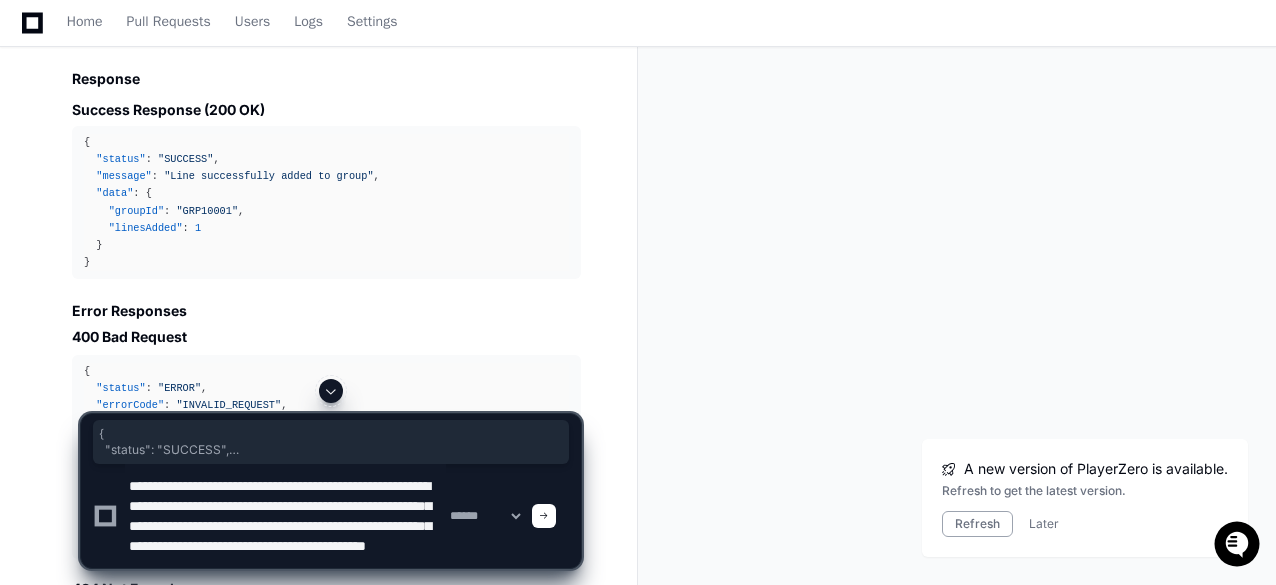 type on "**********" 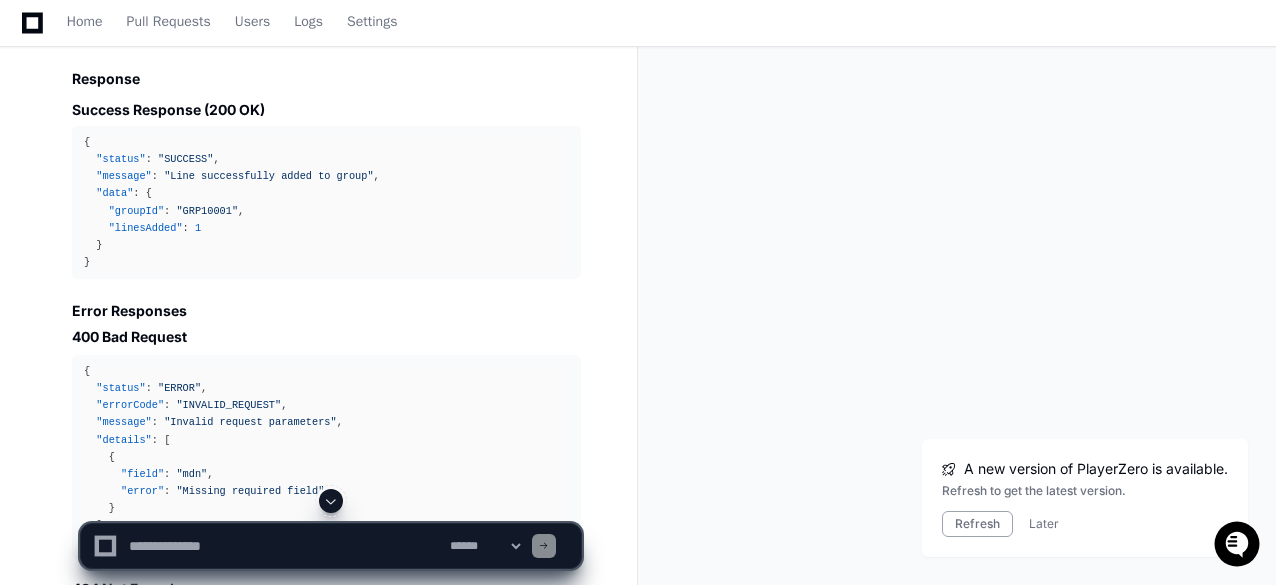 scroll, scrollTop: 0, scrollLeft: 0, axis: both 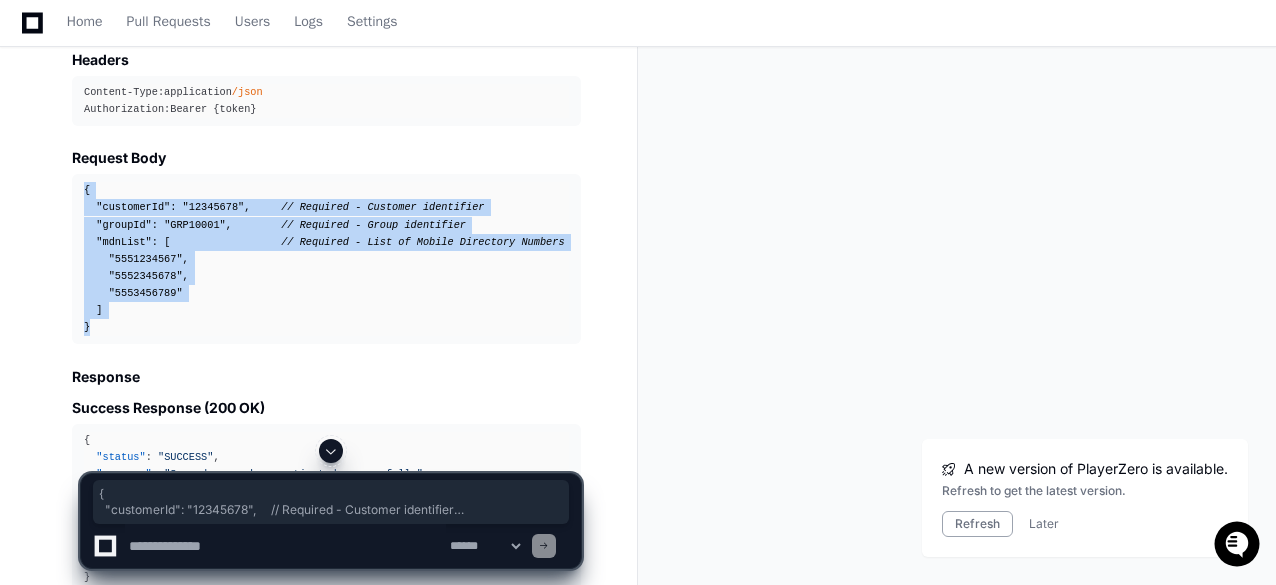 drag, startPoint x: 84, startPoint y: 287, endPoint x: 125, endPoint y: 421, distance: 140.13208 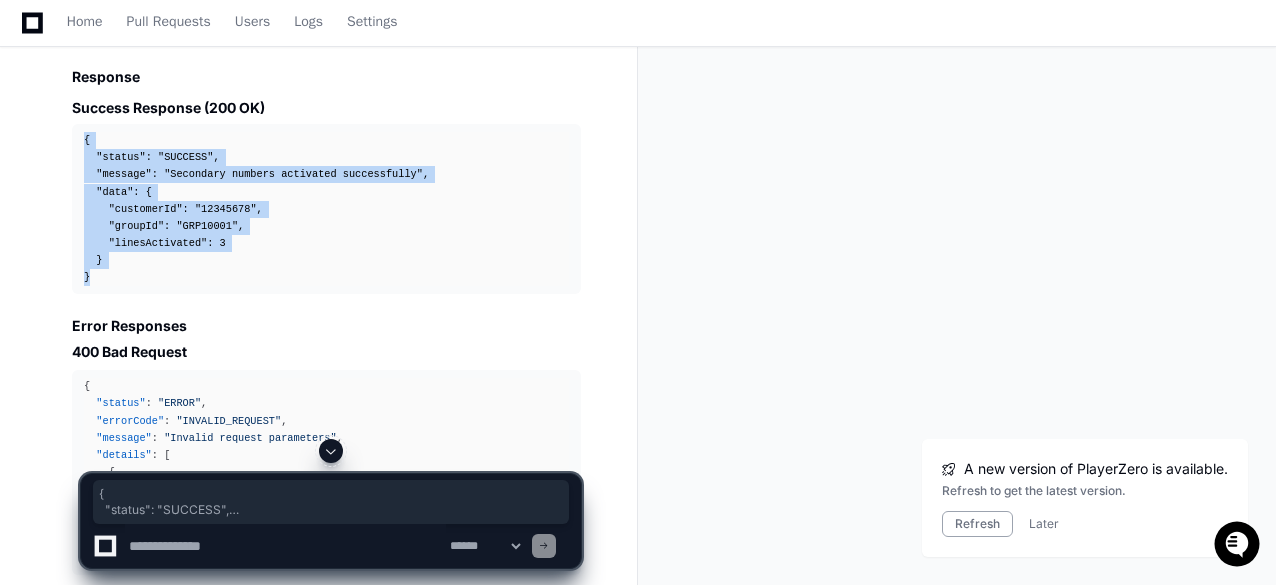 drag, startPoint x: 98, startPoint y: 377, endPoint x: 84, endPoint y: 237, distance: 140.69826 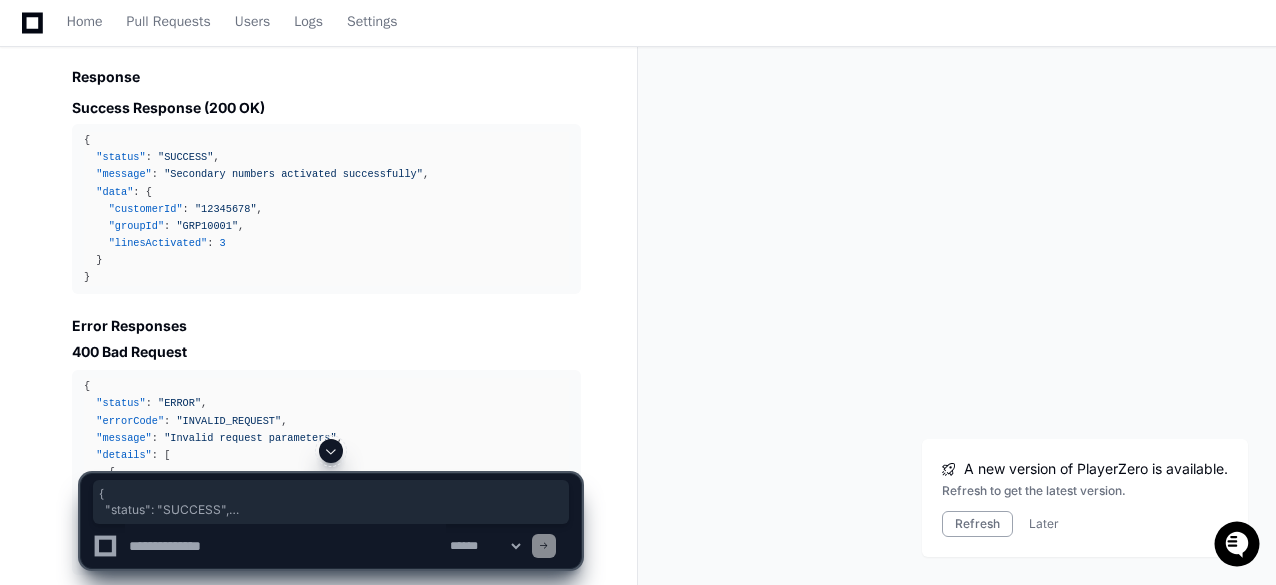 click 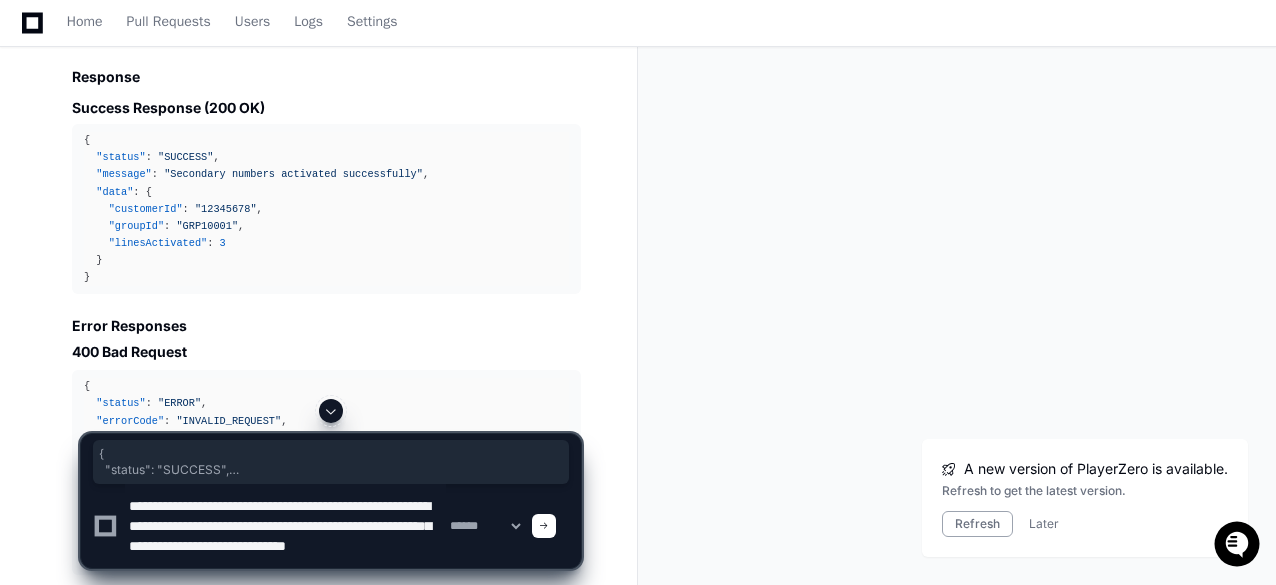 scroll, scrollTop: 6, scrollLeft: 0, axis: vertical 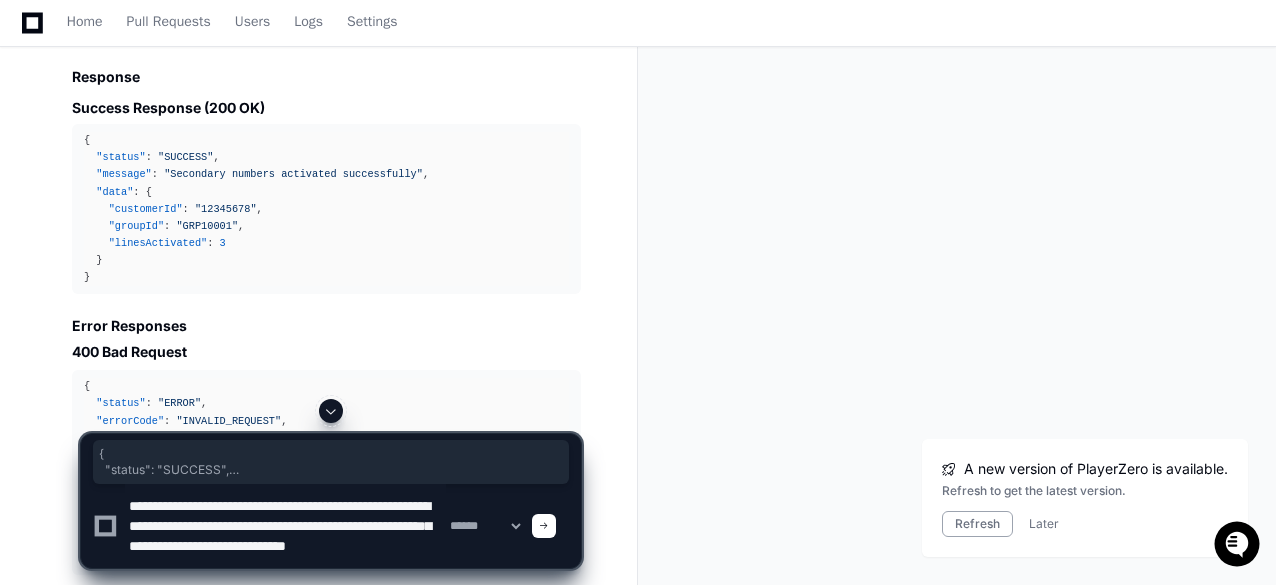 type on "**********" 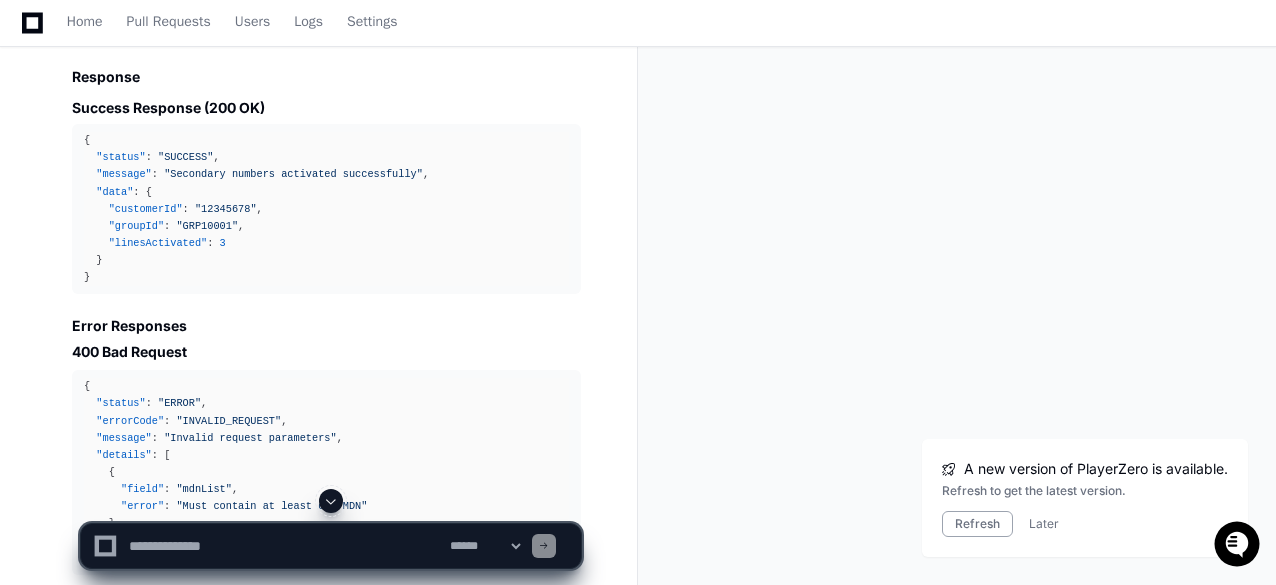 scroll, scrollTop: 0, scrollLeft: 0, axis: both 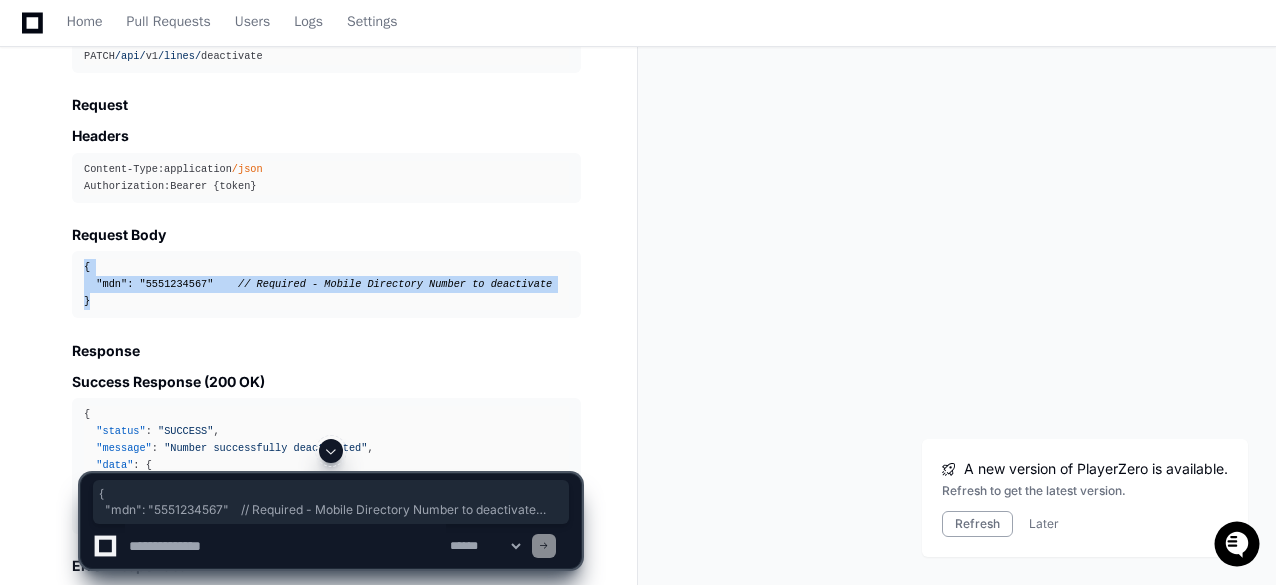 drag, startPoint x: 90, startPoint y: 423, endPoint x: 84, endPoint y: 387, distance: 36.496574 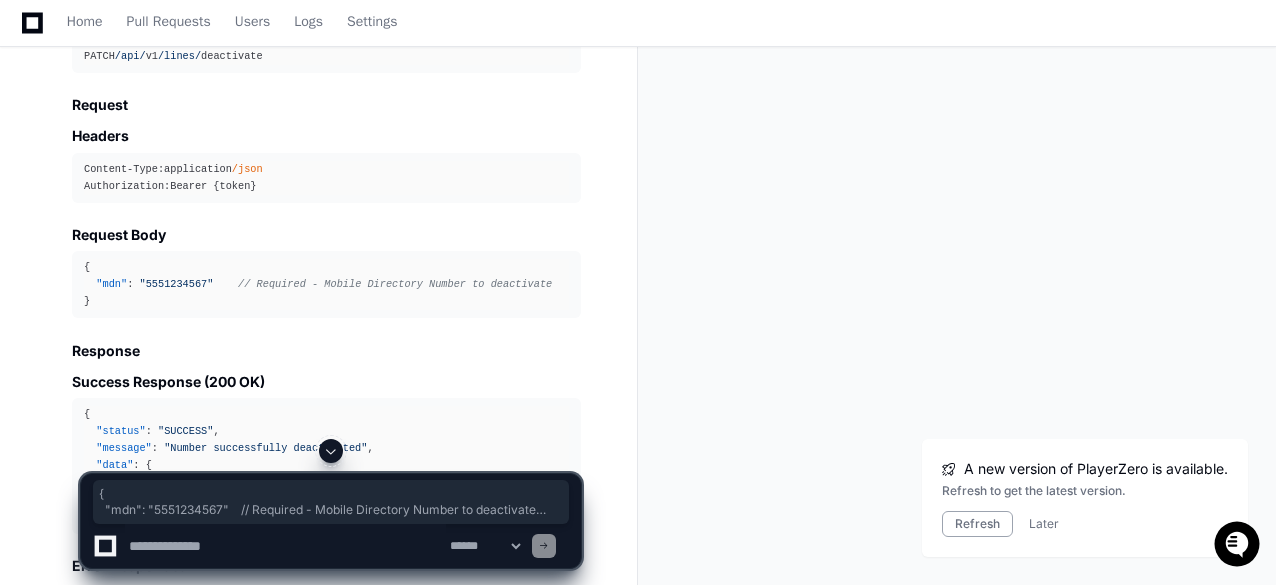 click 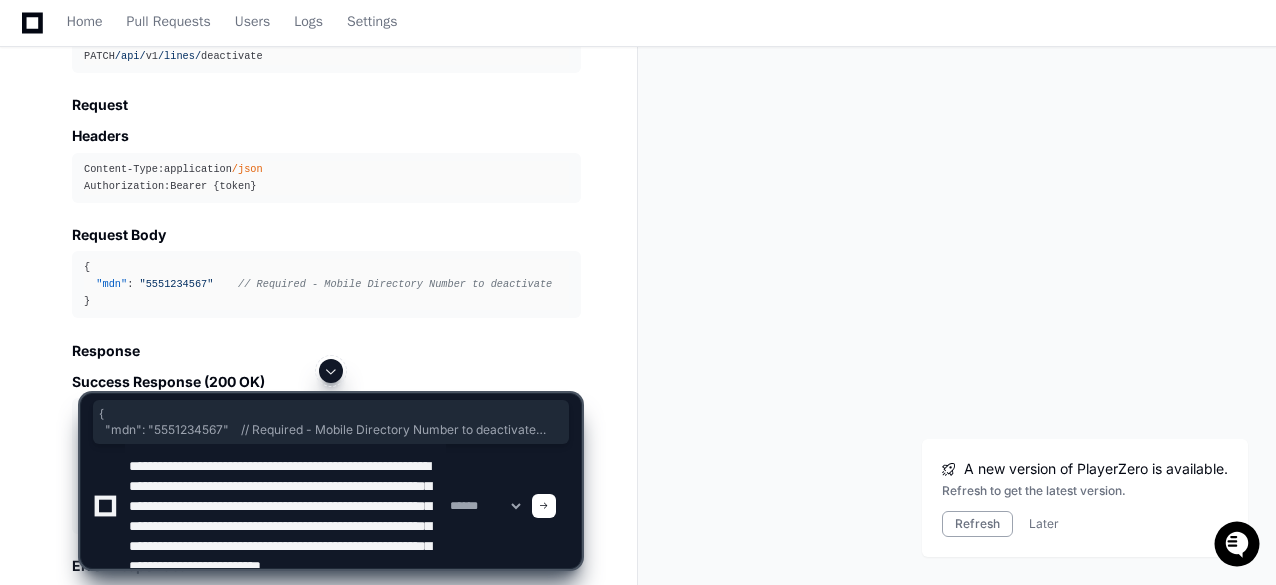 scroll, scrollTop: 46, scrollLeft: 0, axis: vertical 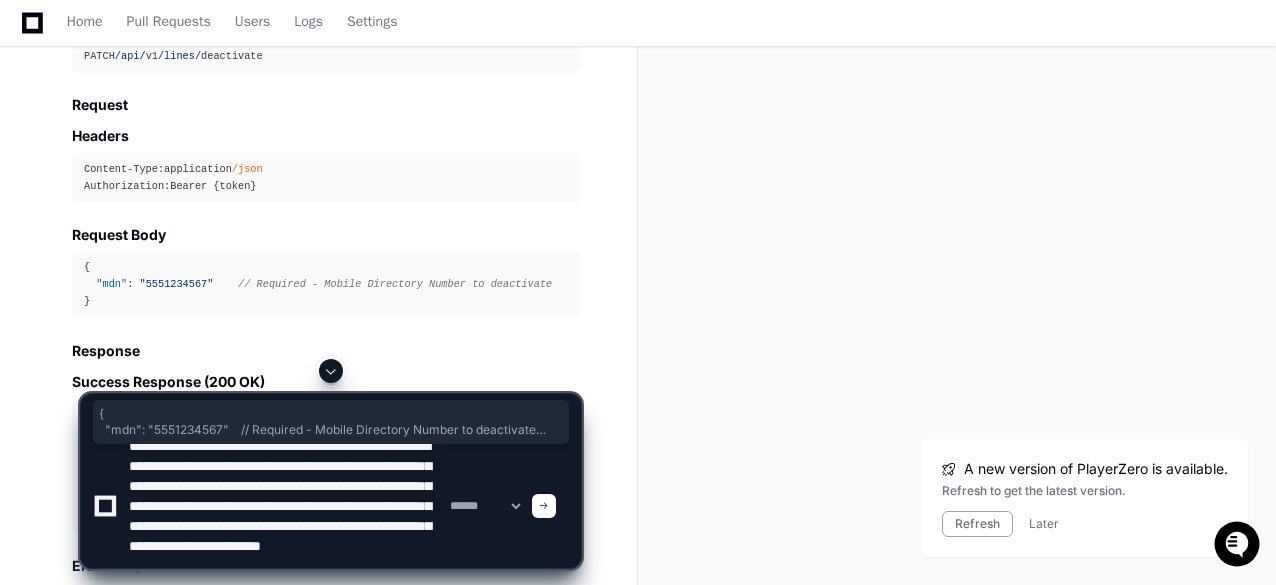 type on "**********" 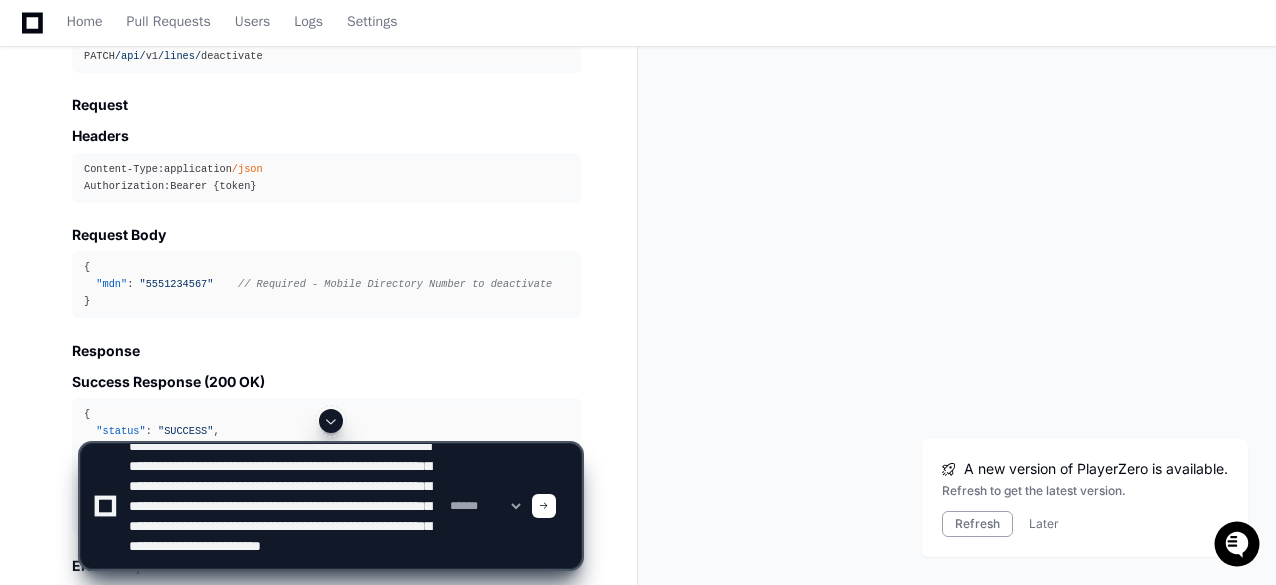 click 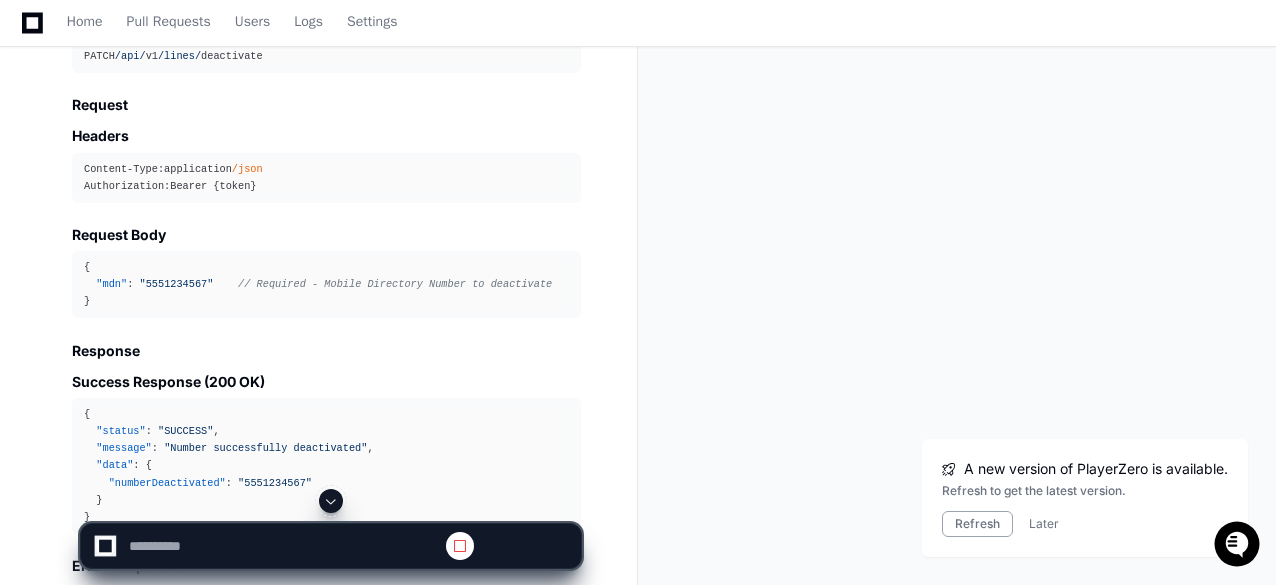 scroll, scrollTop: 0, scrollLeft: 0, axis: both 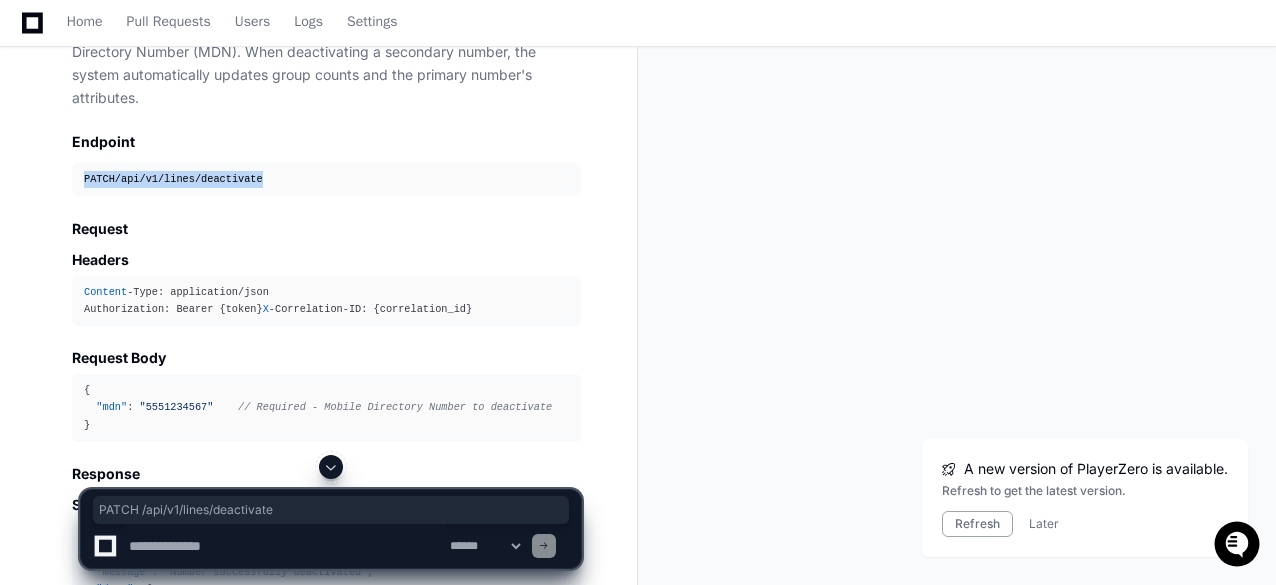 drag, startPoint x: 258, startPoint y: 297, endPoint x: 83, endPoint y: 300, distance: 175.02571 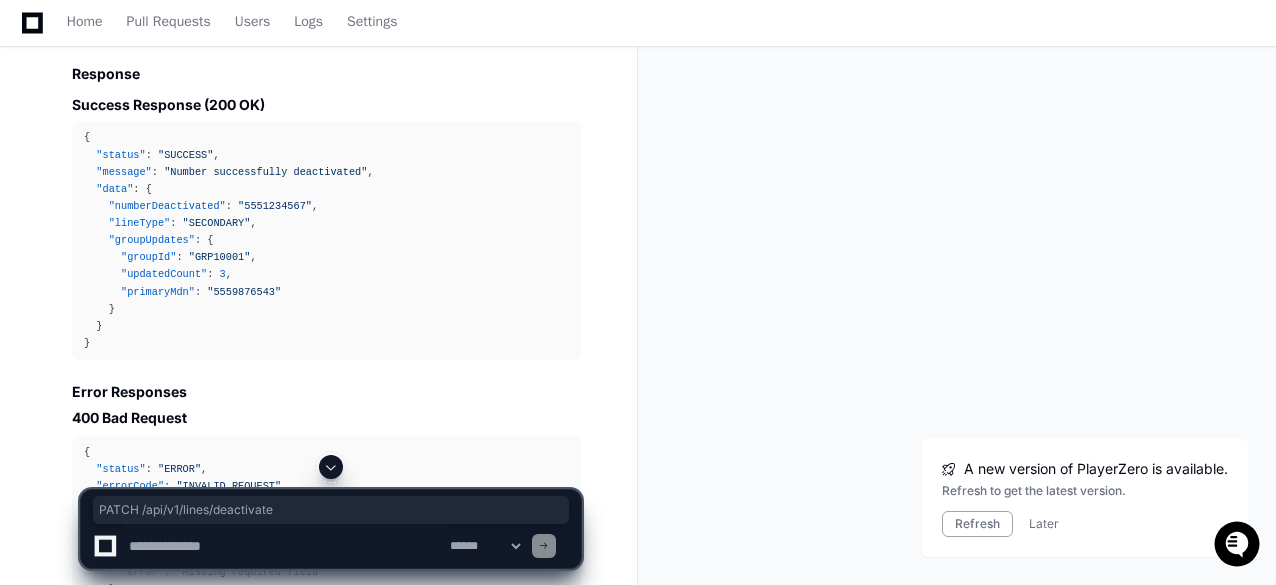 scroll, scrollTop: 24932, scrollLeft: 0, axis: vertical 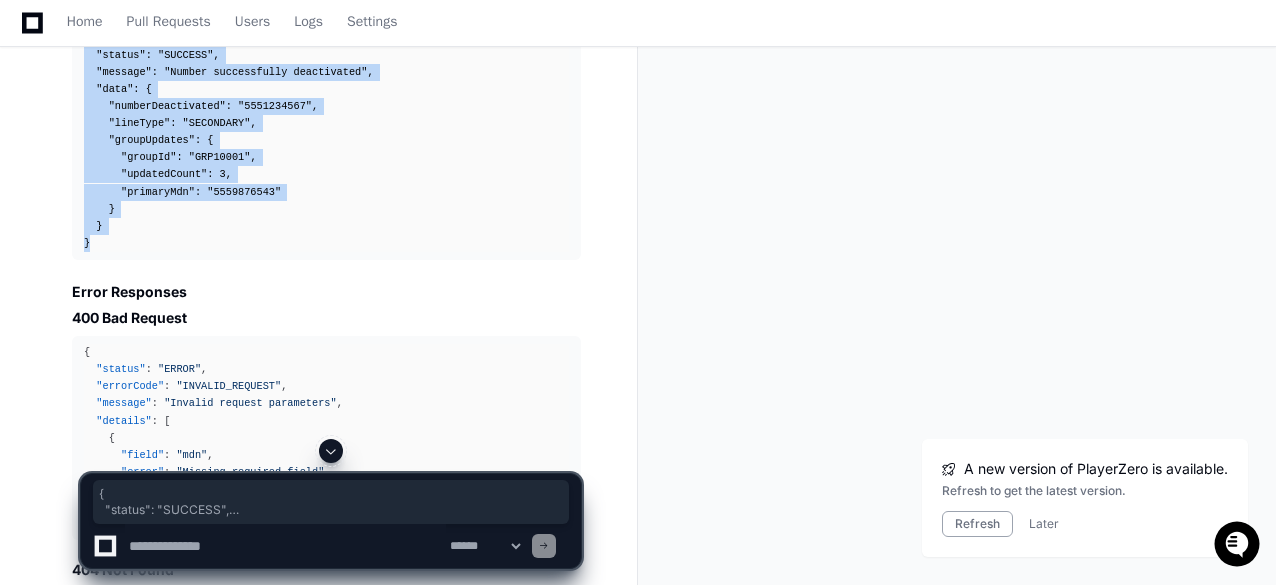 drag, startPoint x: 84, startPoint y: 175, endPoint x: 117, endPoint y: 380, distance: 207.63911 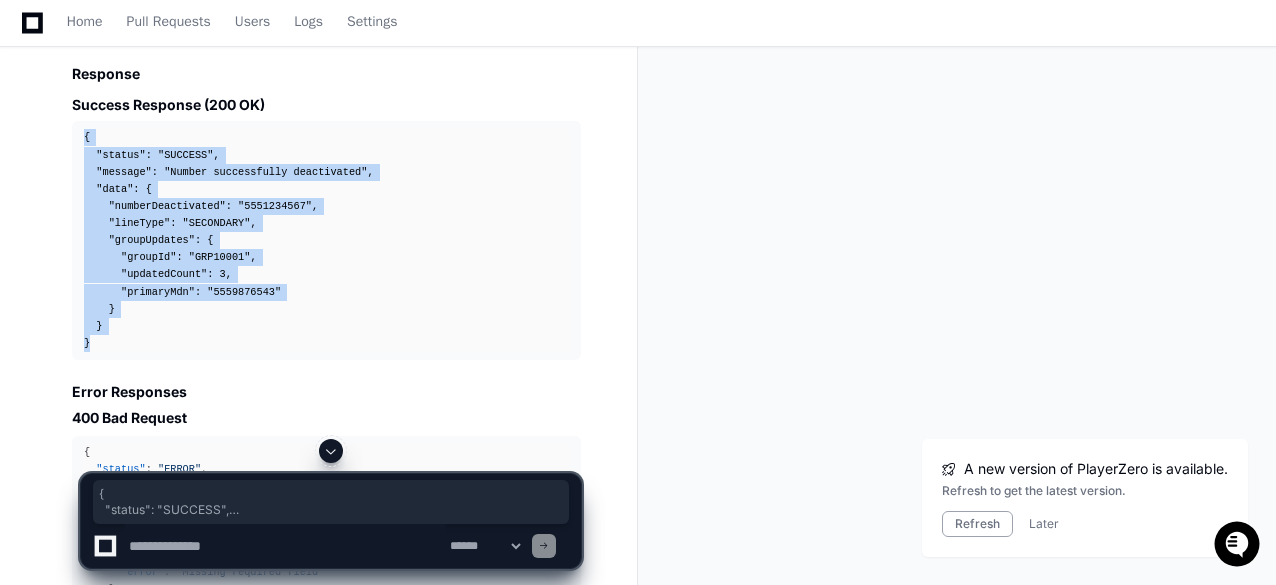 scroll, scrollTop: 24632, scrollLeft: 0, axis: vertical 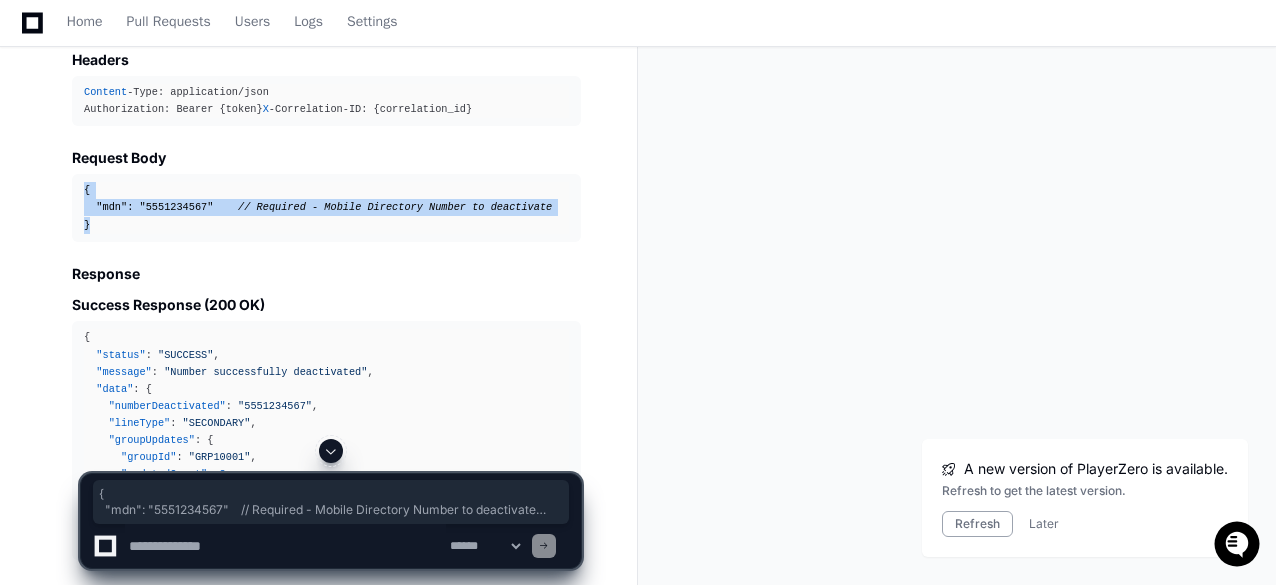 drag, startPoint x: 94, startPoint y: 363, endPoint x: 82, endPoint y: 329, distance: 36.05551 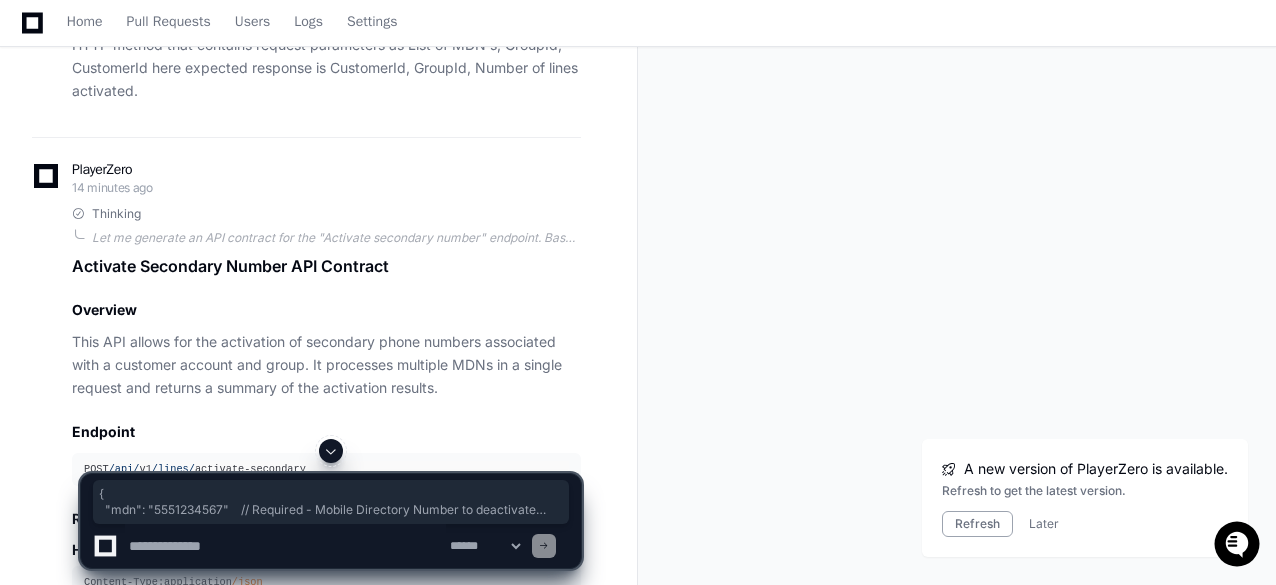 scroll, scrollTop: 19732, scrollLeft: 0, axis: vertical 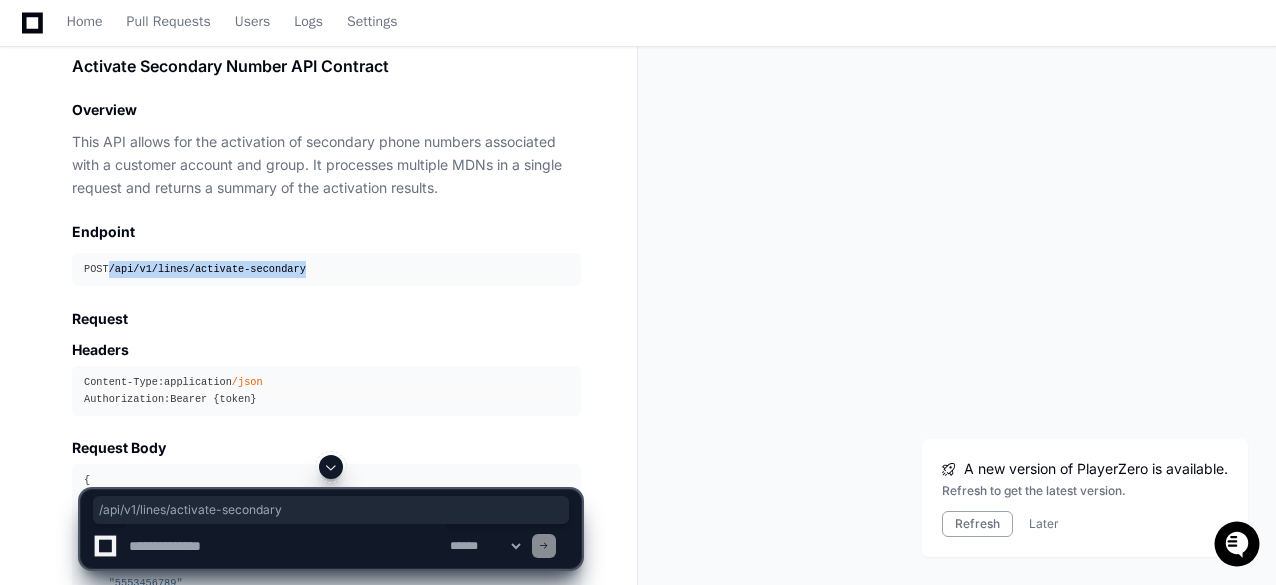 drag, startPoint x: 292, startPoint y: 366, endPoint x: 113, endPoint y: 366, distance: 179 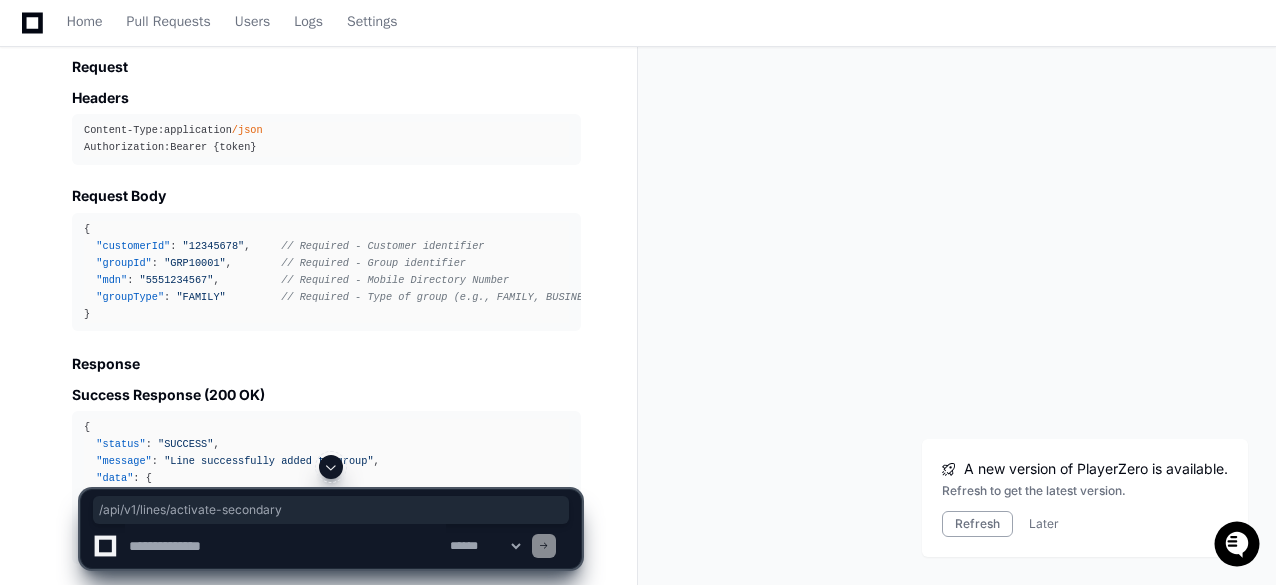 scroll, scrollTop: 17532, scrollLeft: 0, axis: vertical 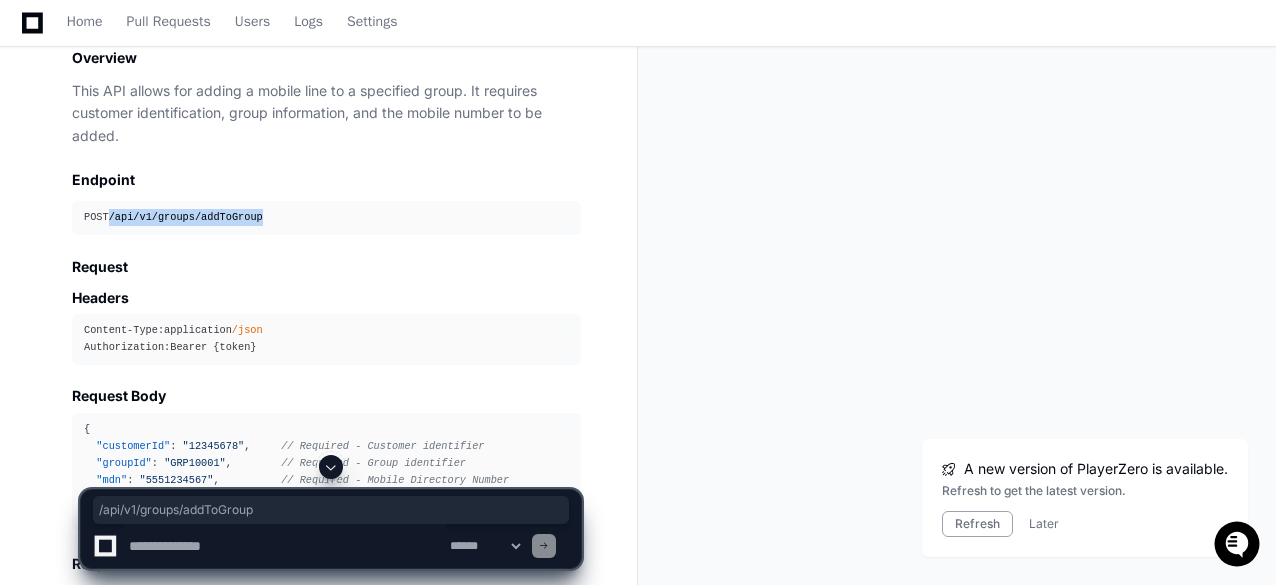 drag, startPoint x: 252, startPoint y: 317, endPoint x: 113, endPoint y: 315, distance: 139.01439 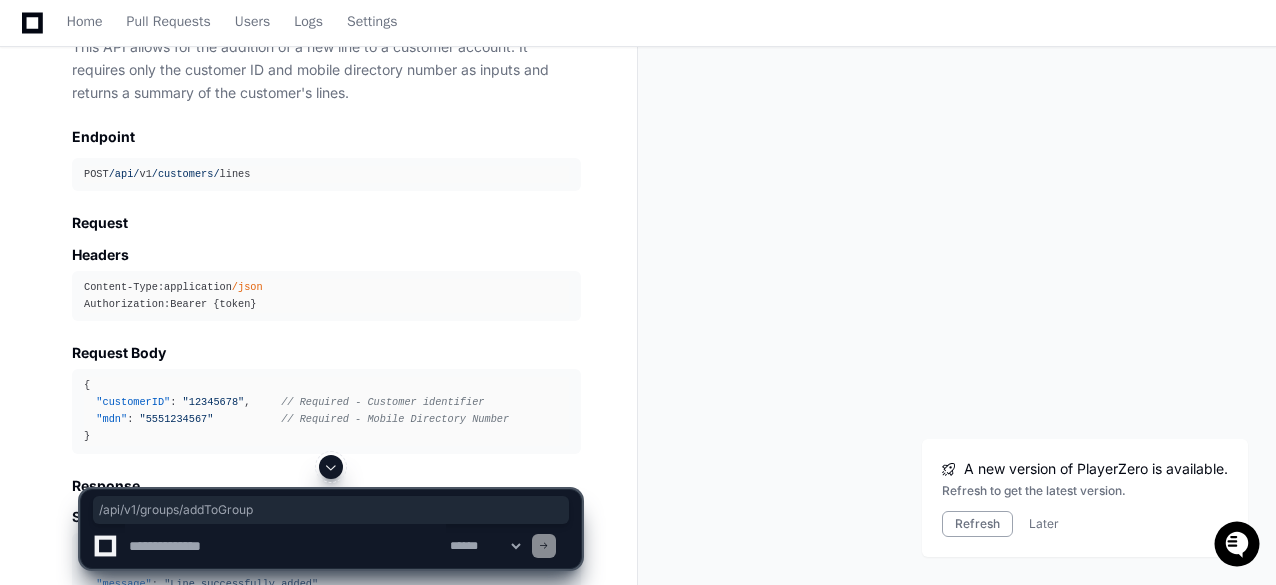 scroll, scrollTop: 12832, scrollLeft: 0, axis: vertical 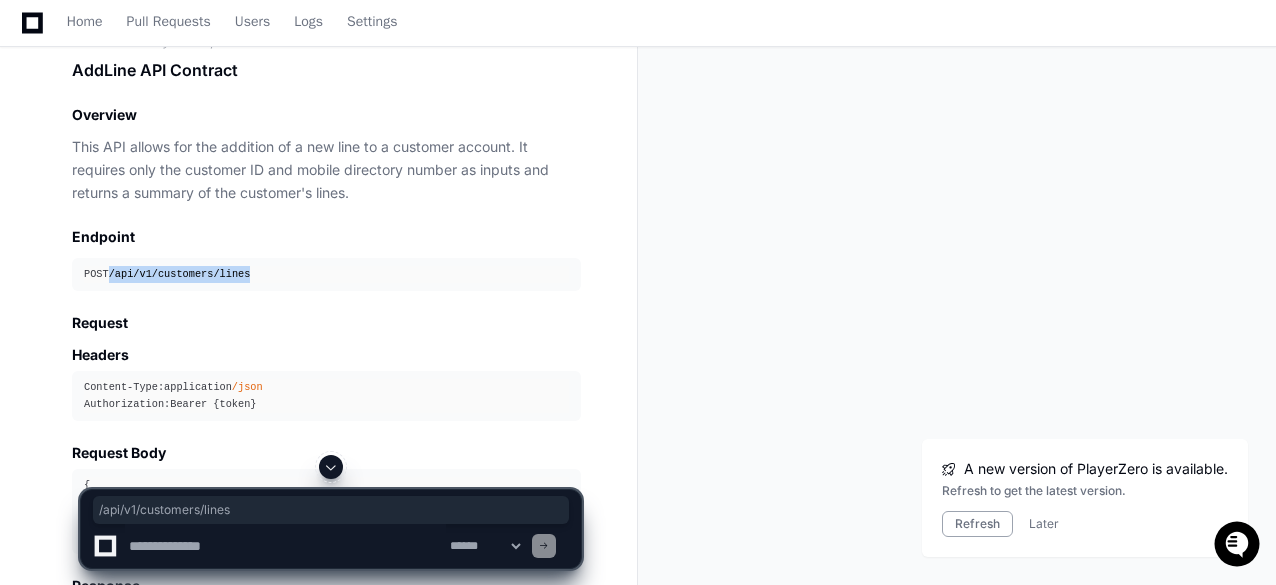 drag, startPoint x: 249, startPoint y: 326, endPoint x: 112, endPoint y: 338, distance: 137.52454 